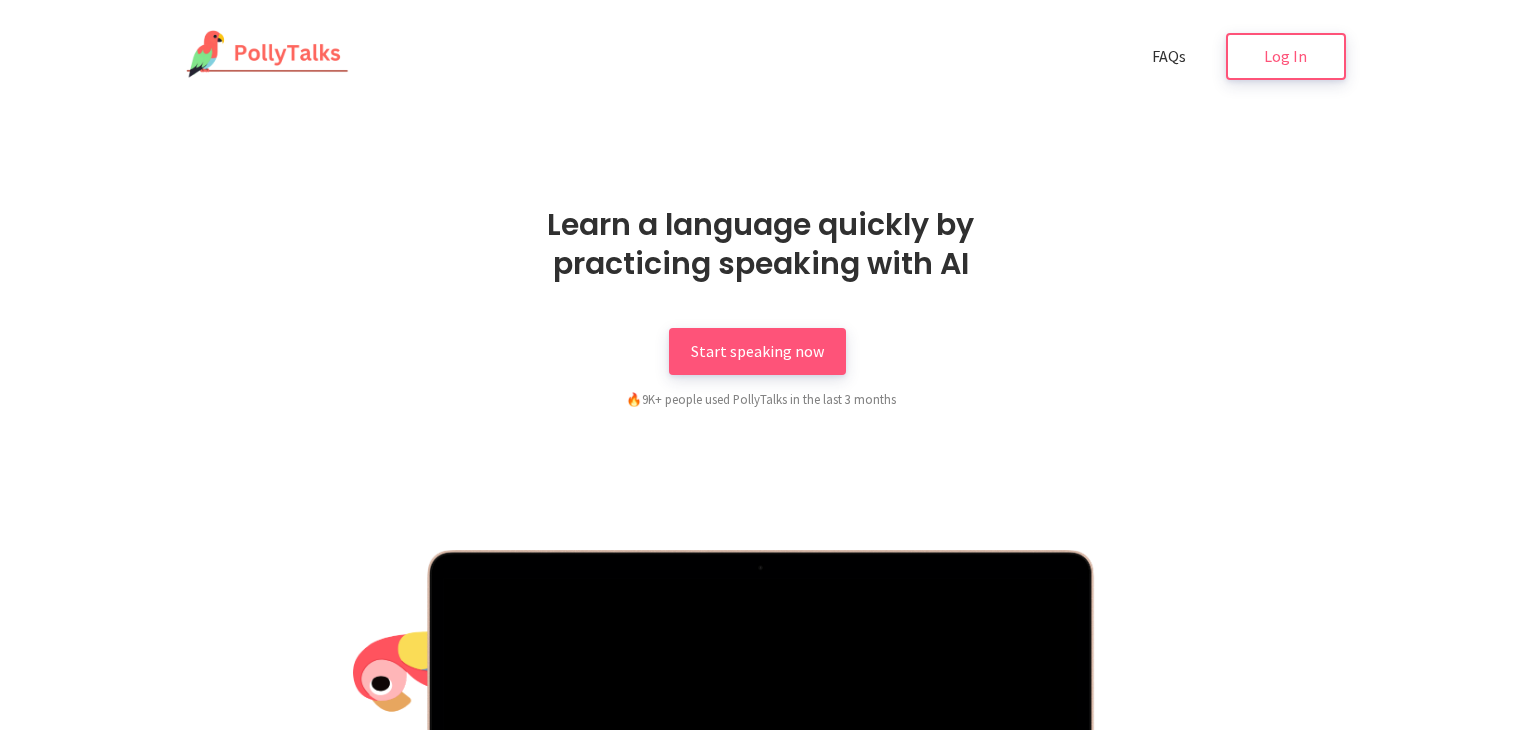 scroll, scrollTop: 0, scrollLeft: 0, axis: both 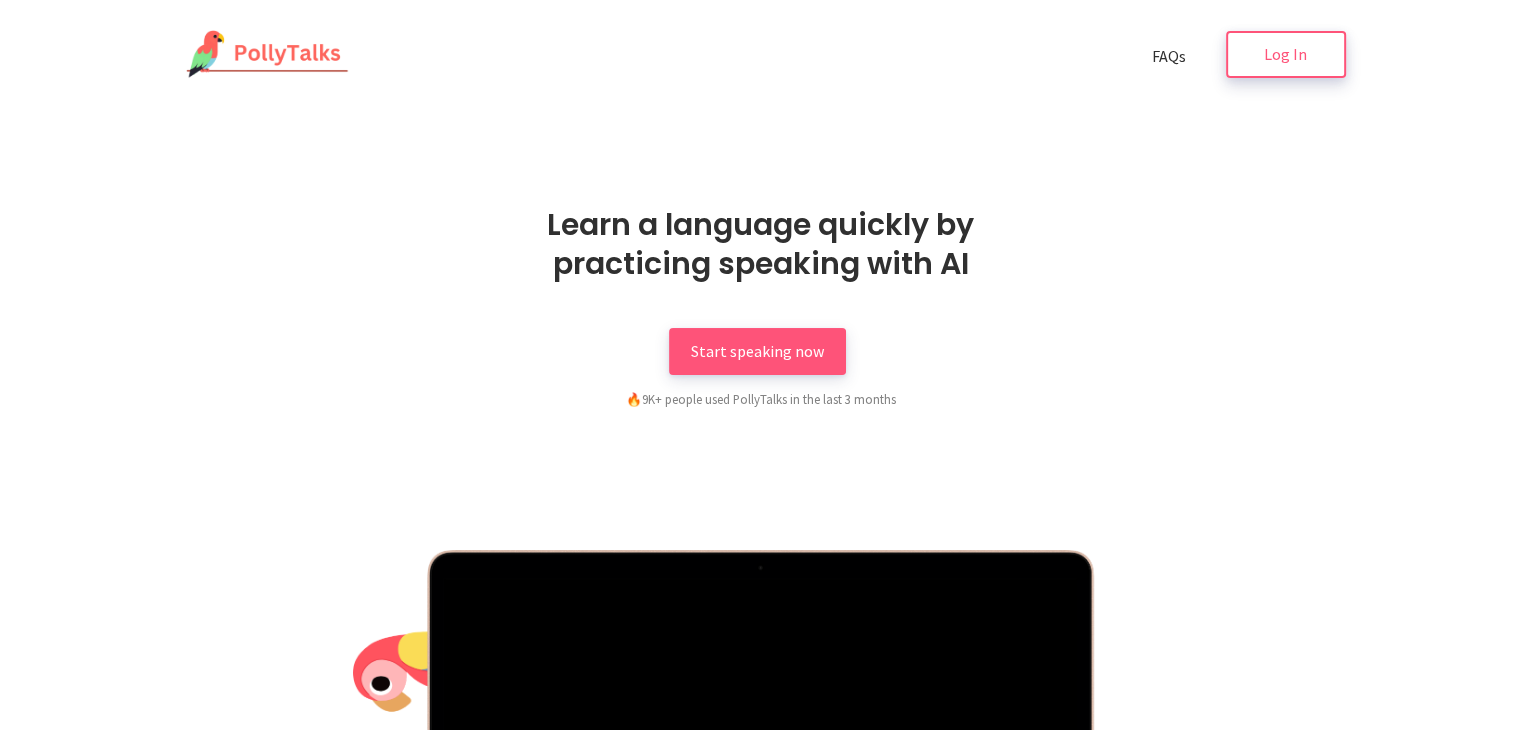 click on "Log In" at bounding box center (1286, 54) 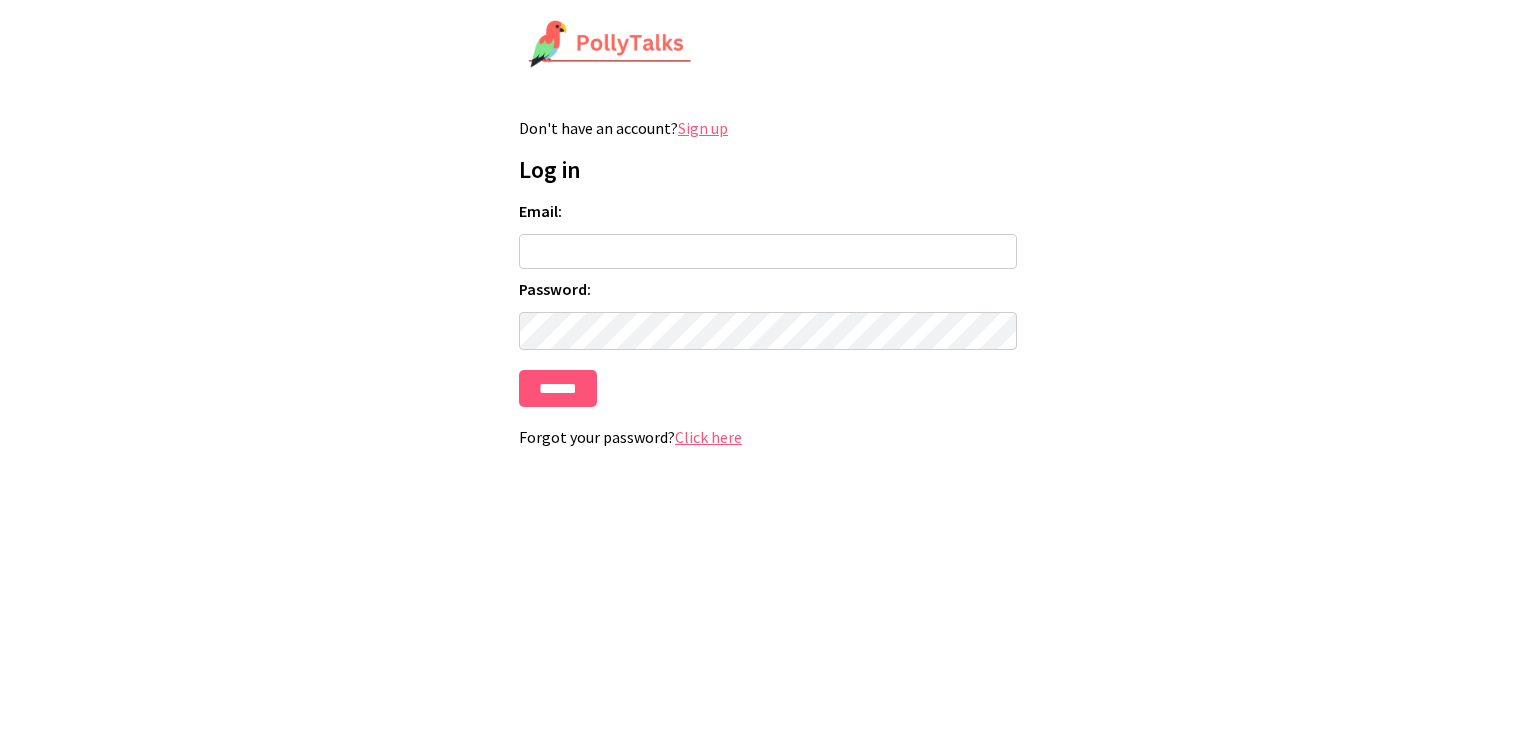 scroll, scrollTop: 0, scrollLeft: 0, axis: both 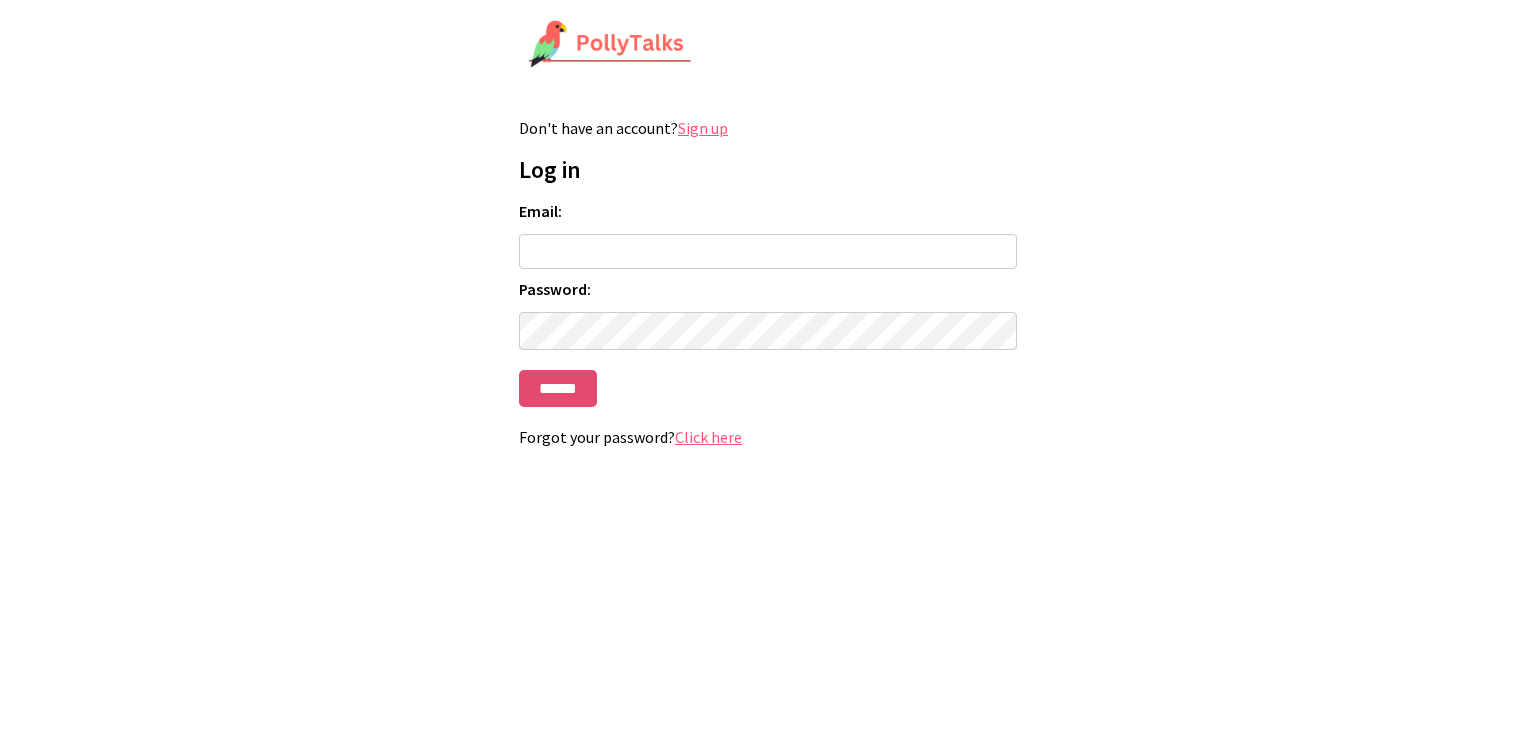 click on "******" at bounding box center [558, 388] 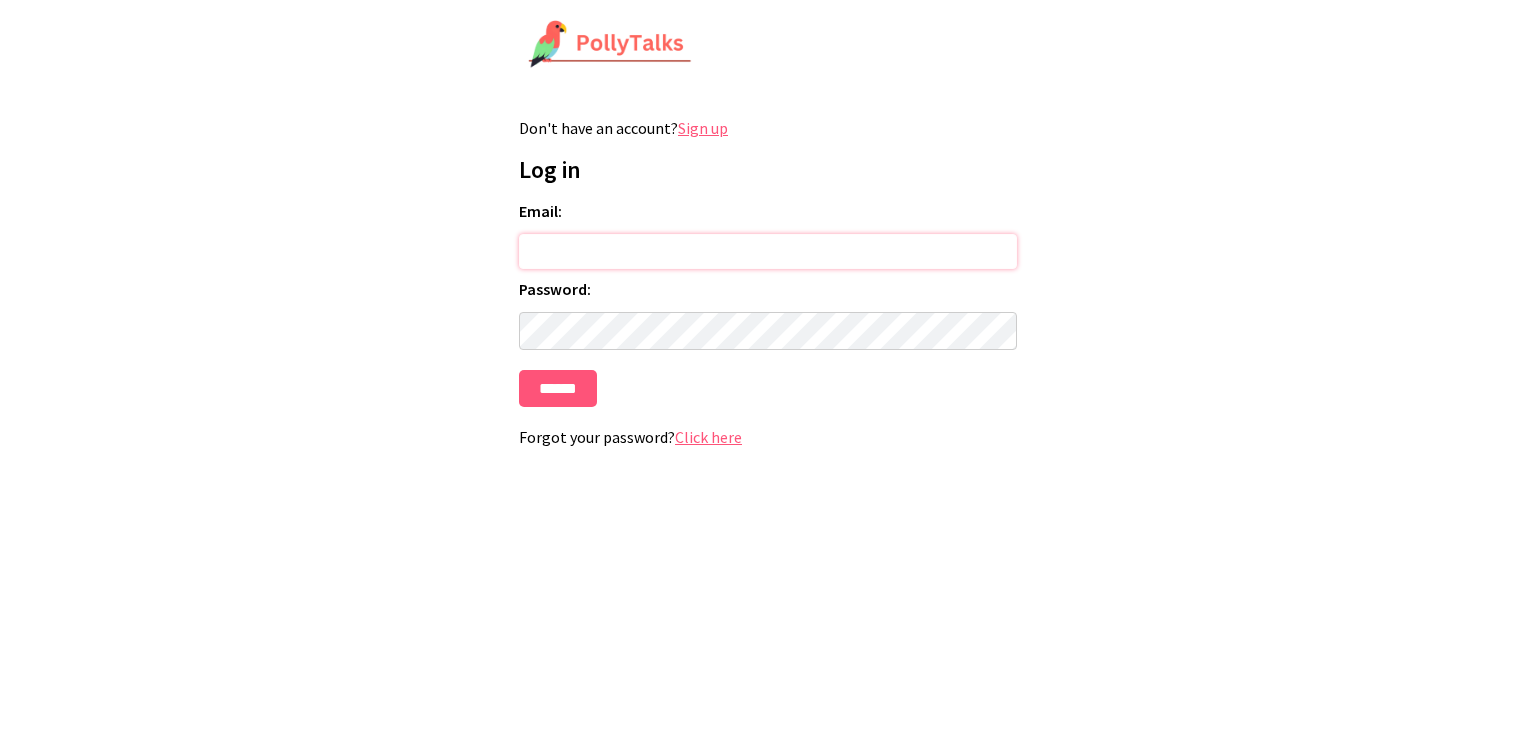 click on "Email:" at bounding box center [768, 251] 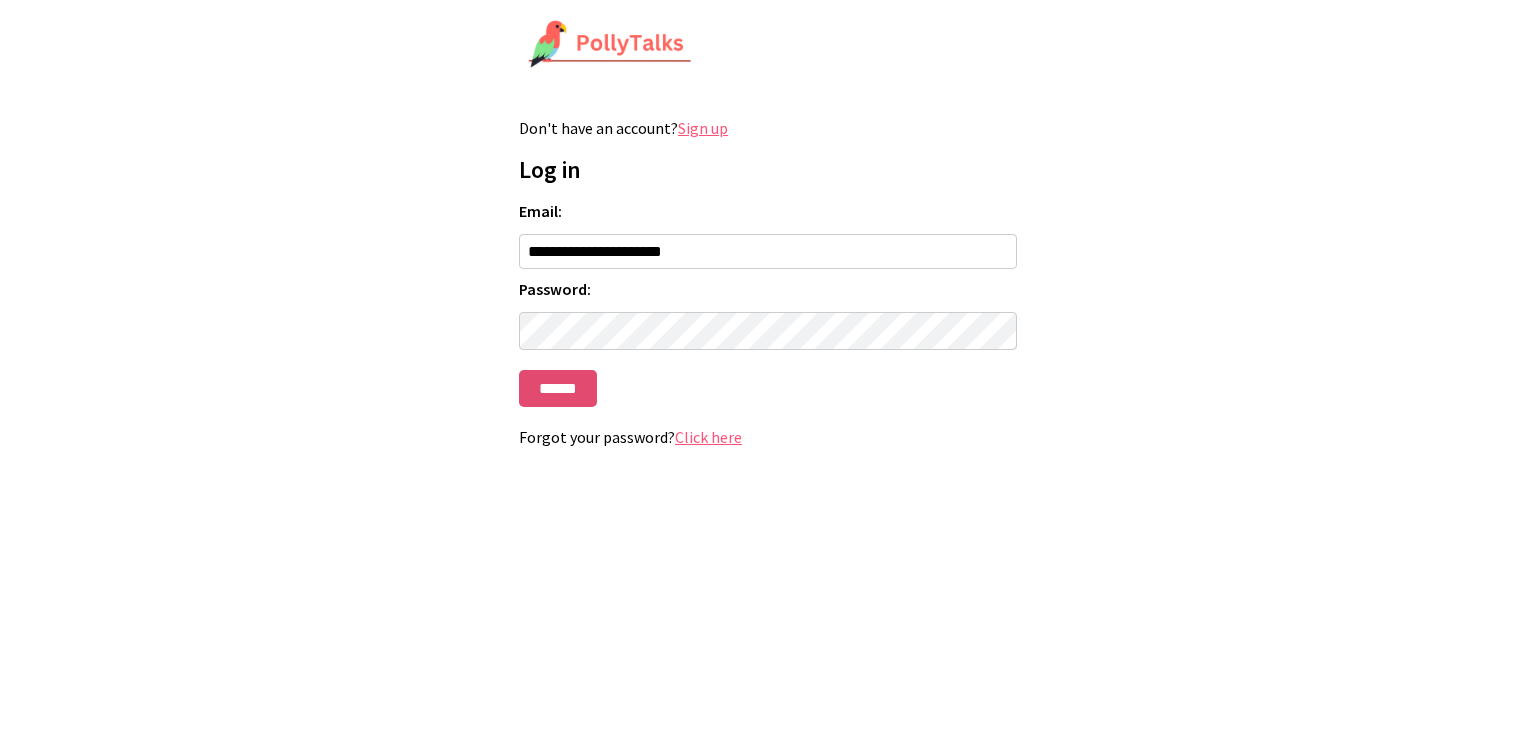 click on "******" at bounding box center (558, 388) 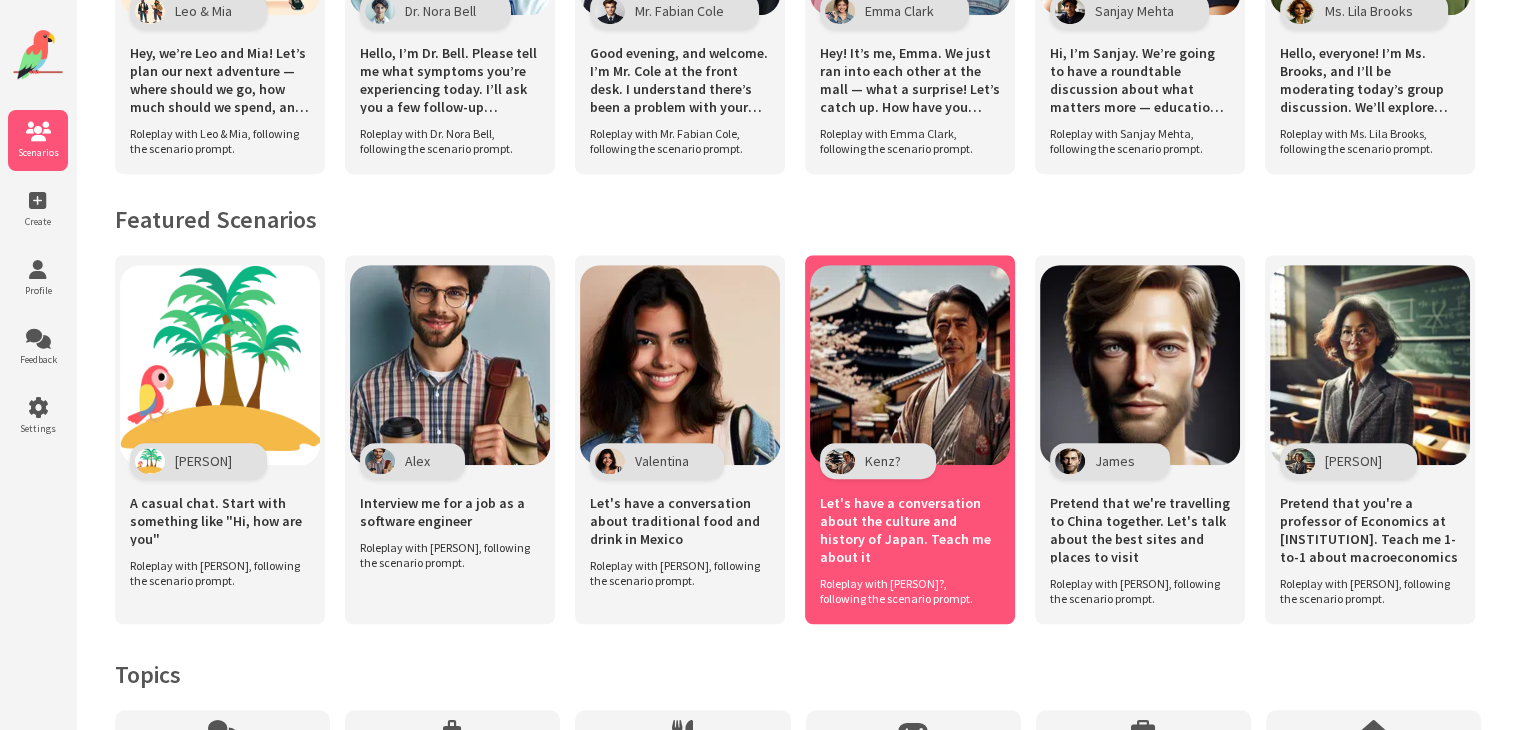 scroll, scrollTop: 1142, scrollLeft: 0, axis: vertical 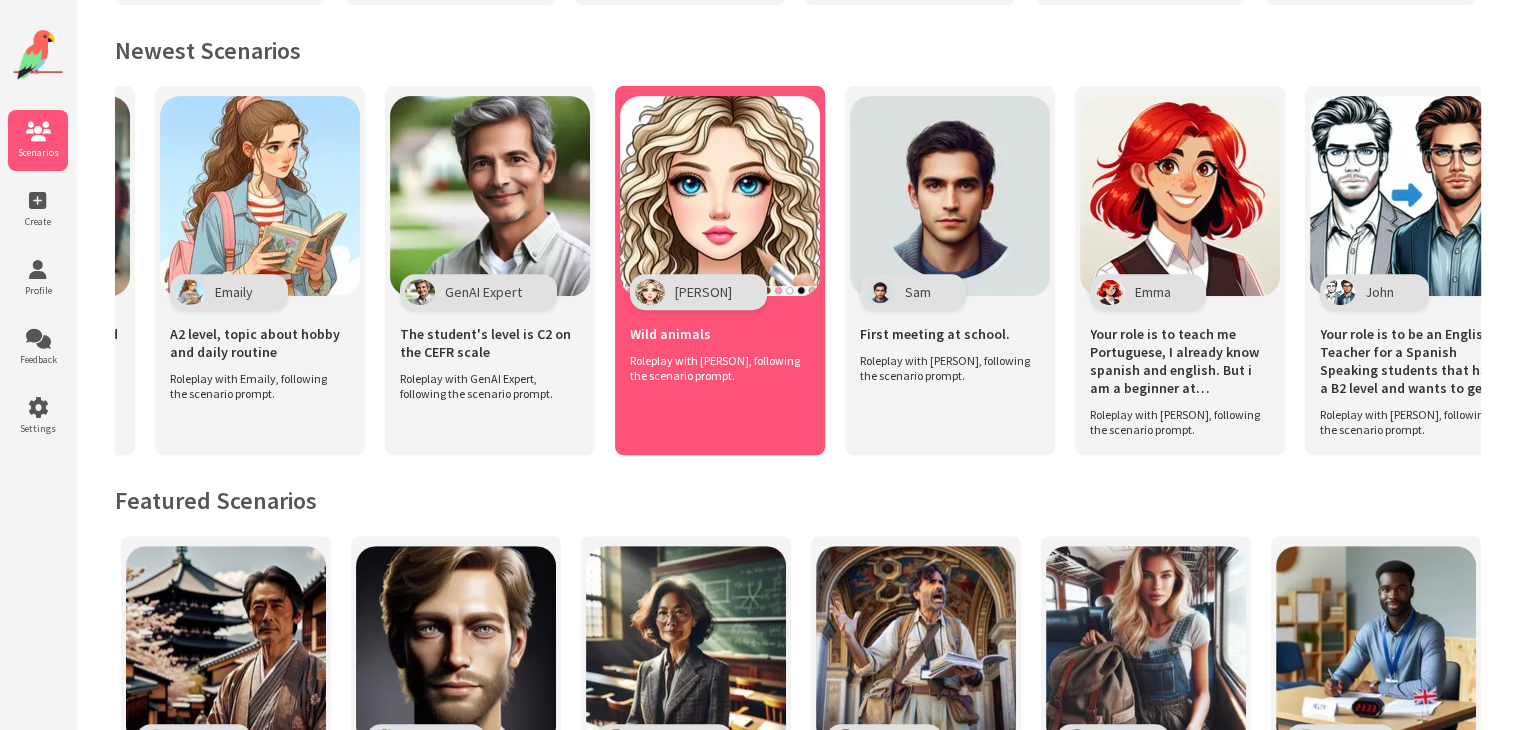 click at bounding box center (720, 196) 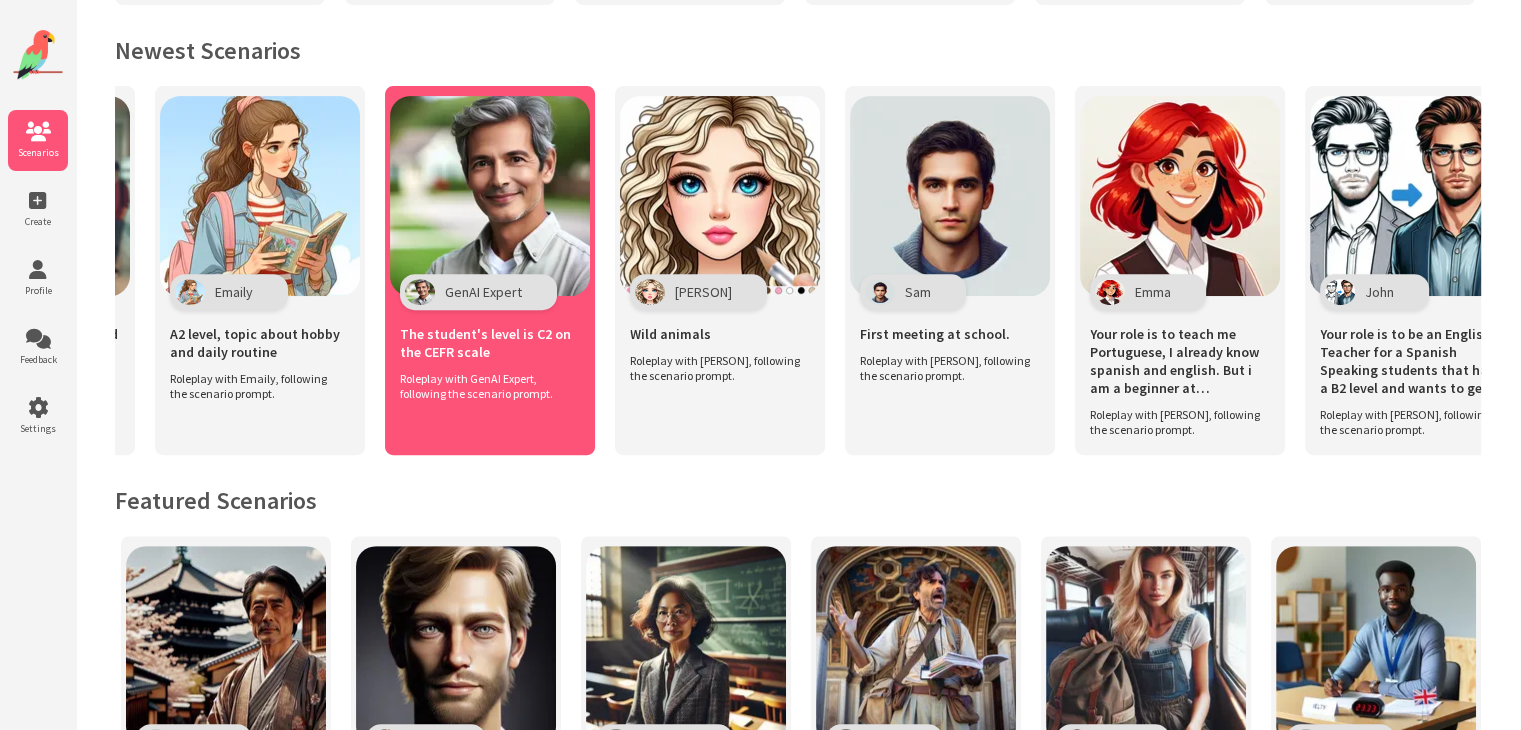scroll, scrollTop: 0, scrollLeft: 684, axis: horizontal 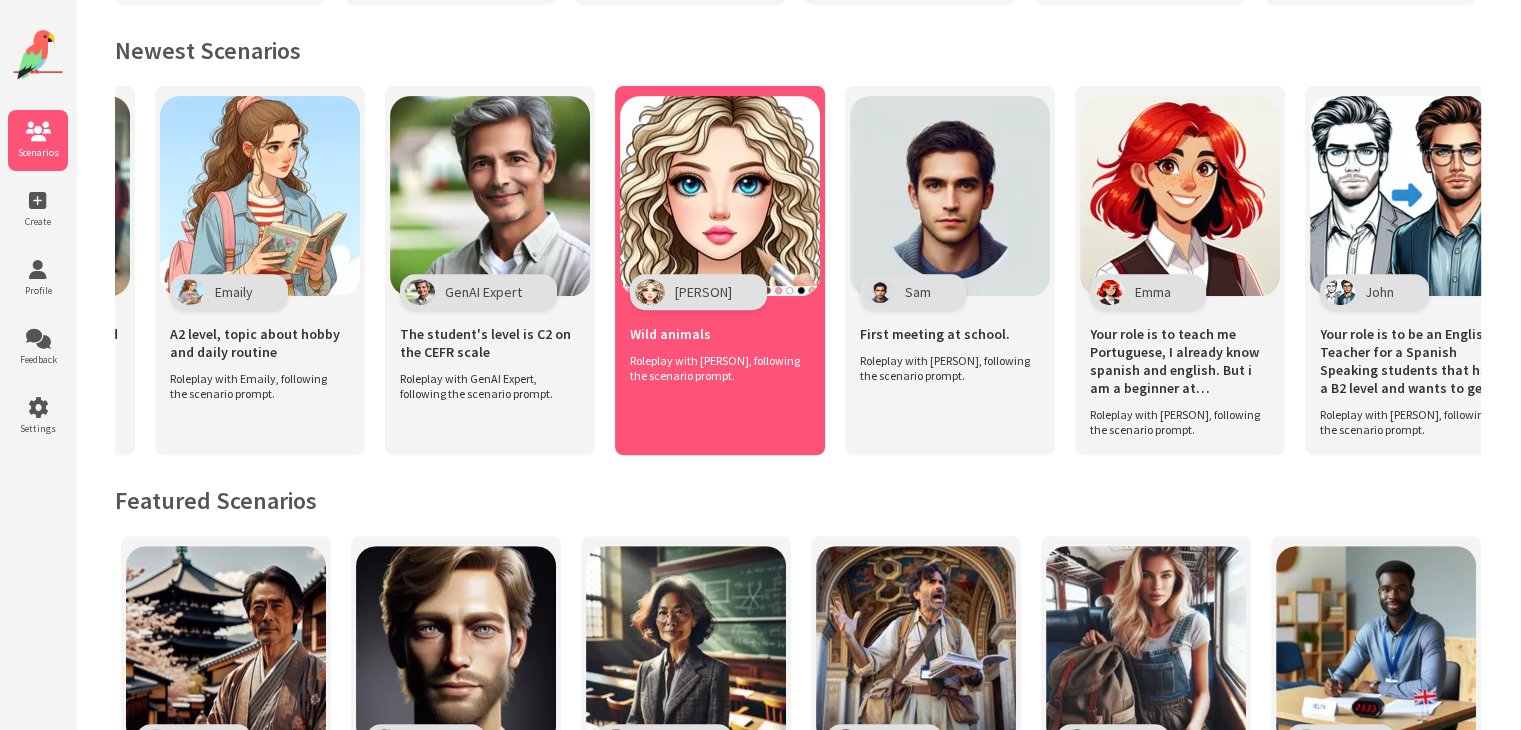 click at bounding box center [720, 196] 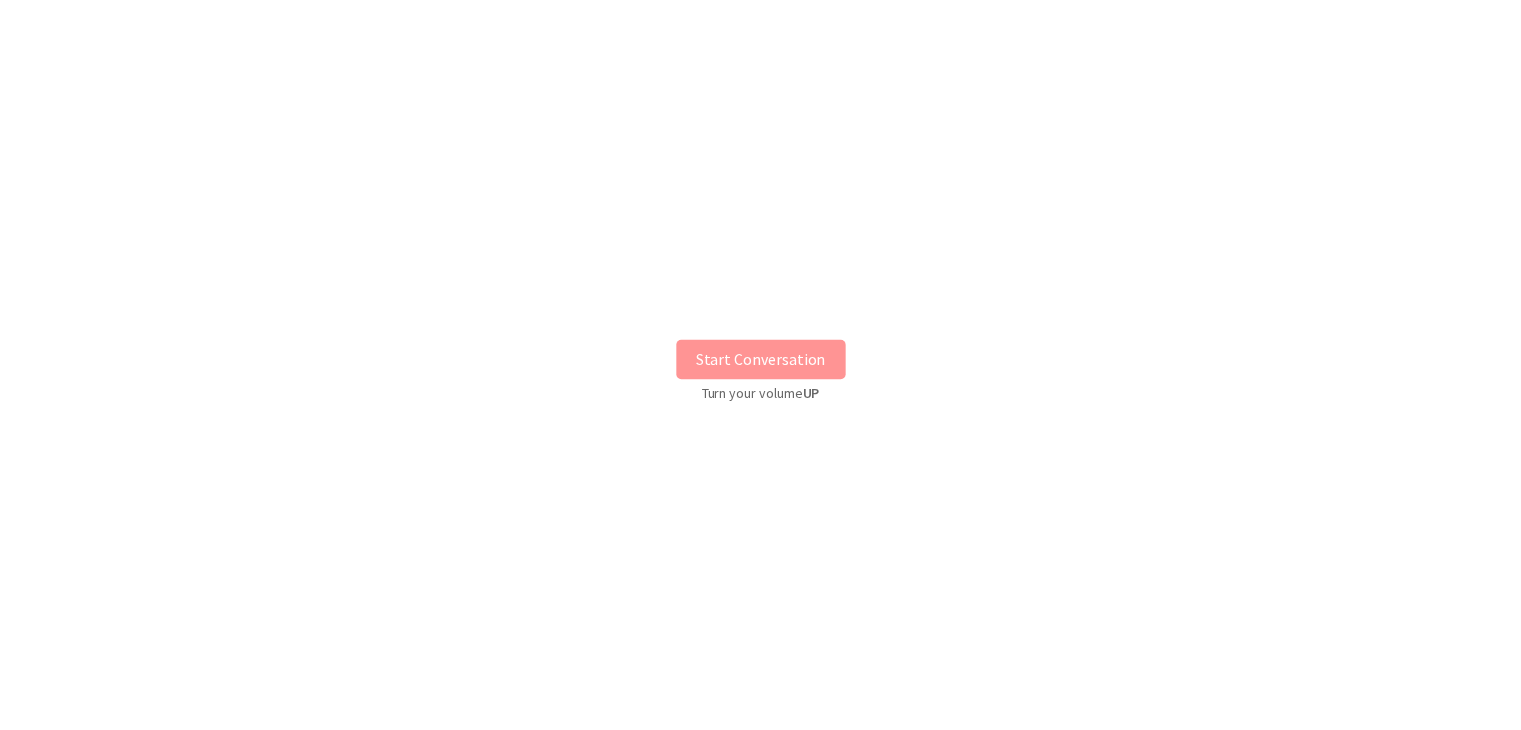 scroll, scrollTop: 0, scrollLeft: 0, axis: both 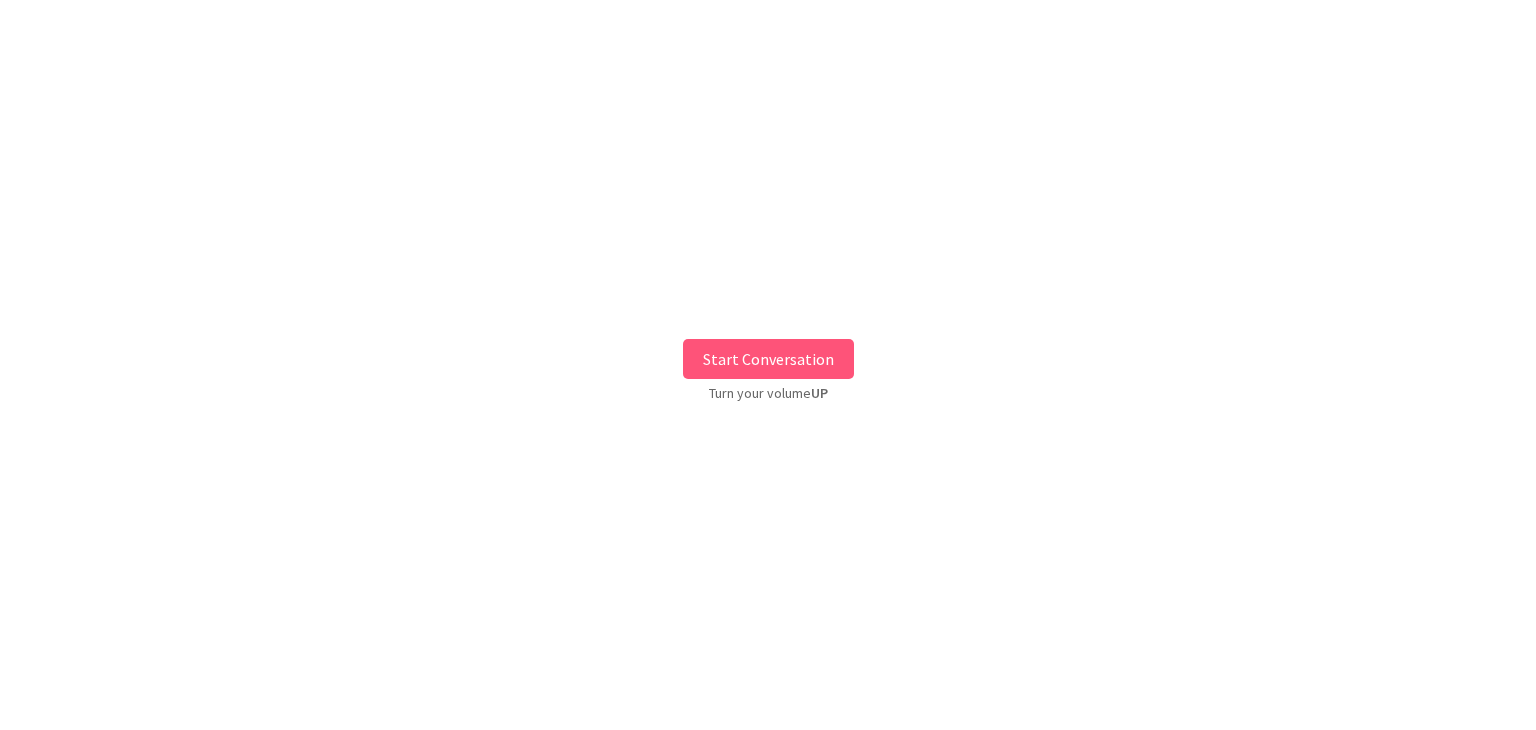 click on "Start Conversation" at bounding box center [768, 359] 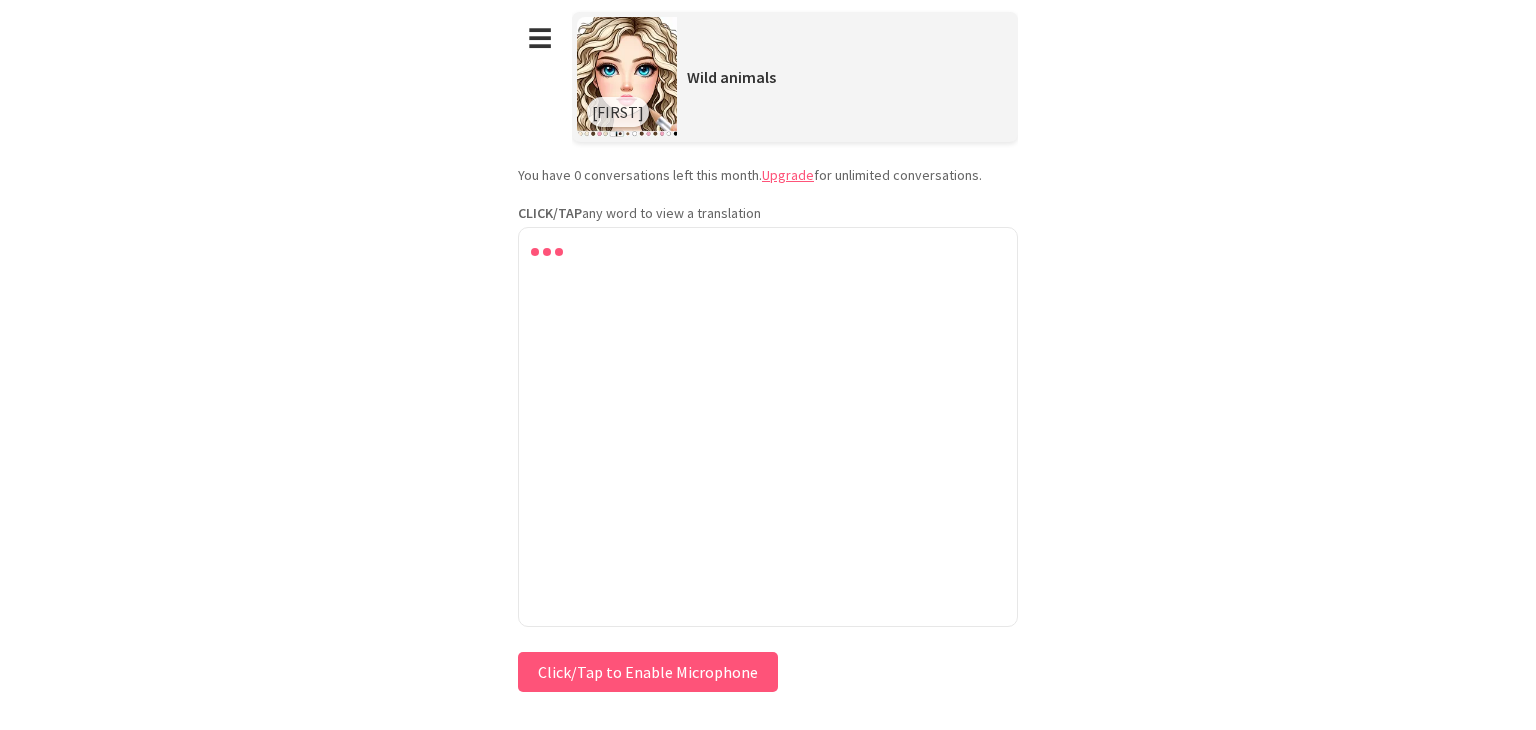 click on "Click/Tap to Enable Microphone" at bounding box center [648, 672] 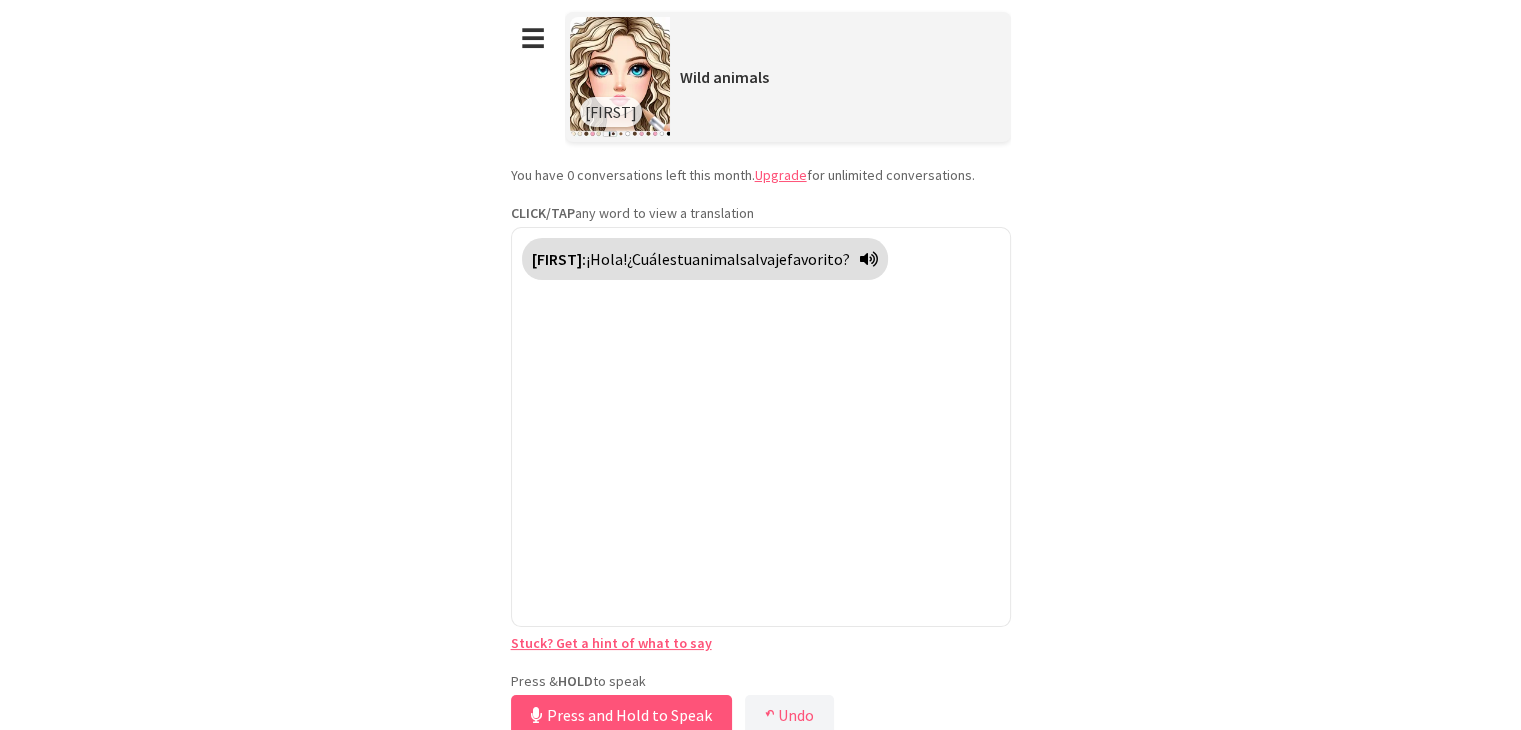 click on "Press &  HOLD  to speak" at bounding box center [761, 681] 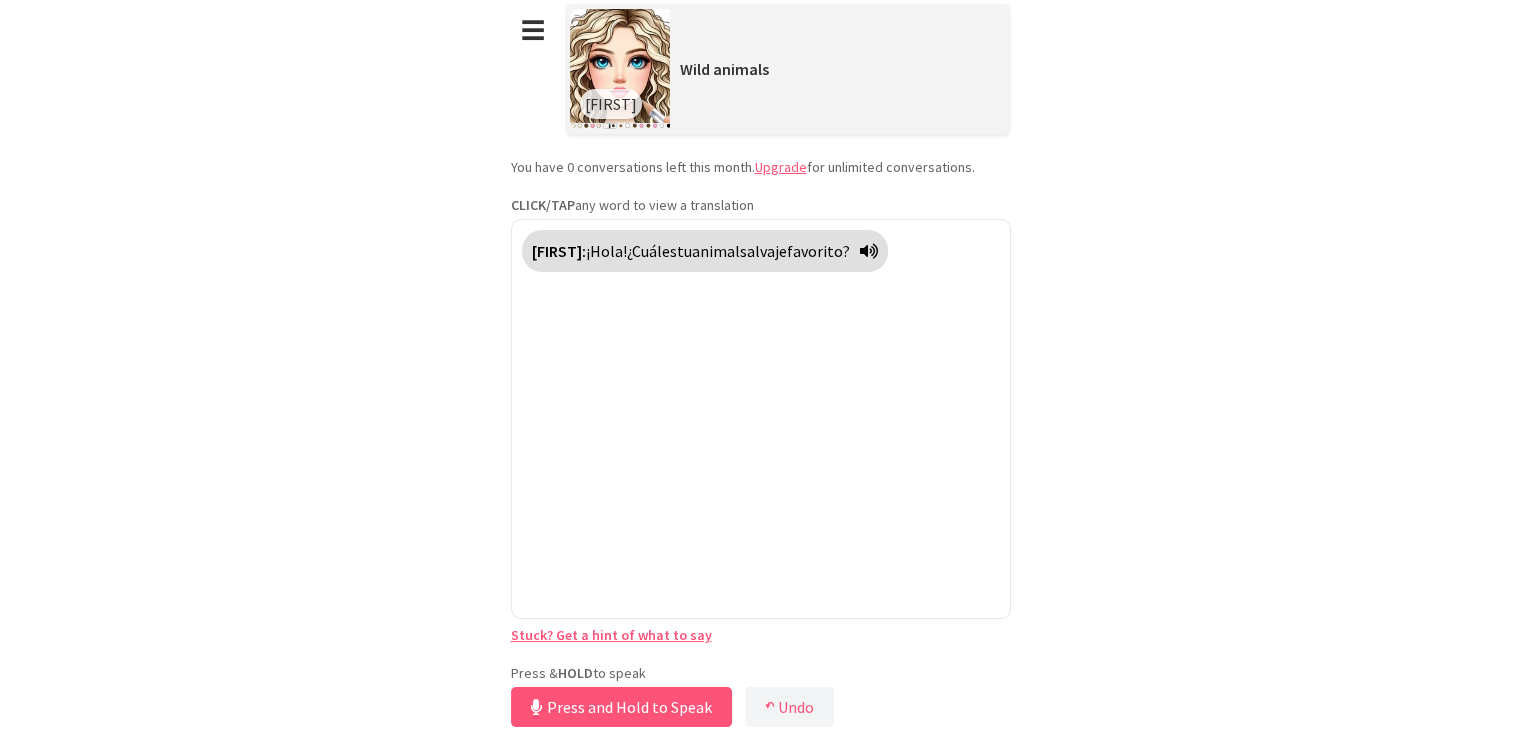 scroll, scrollTop: 9, scrollLeft: 0, axis: vertical 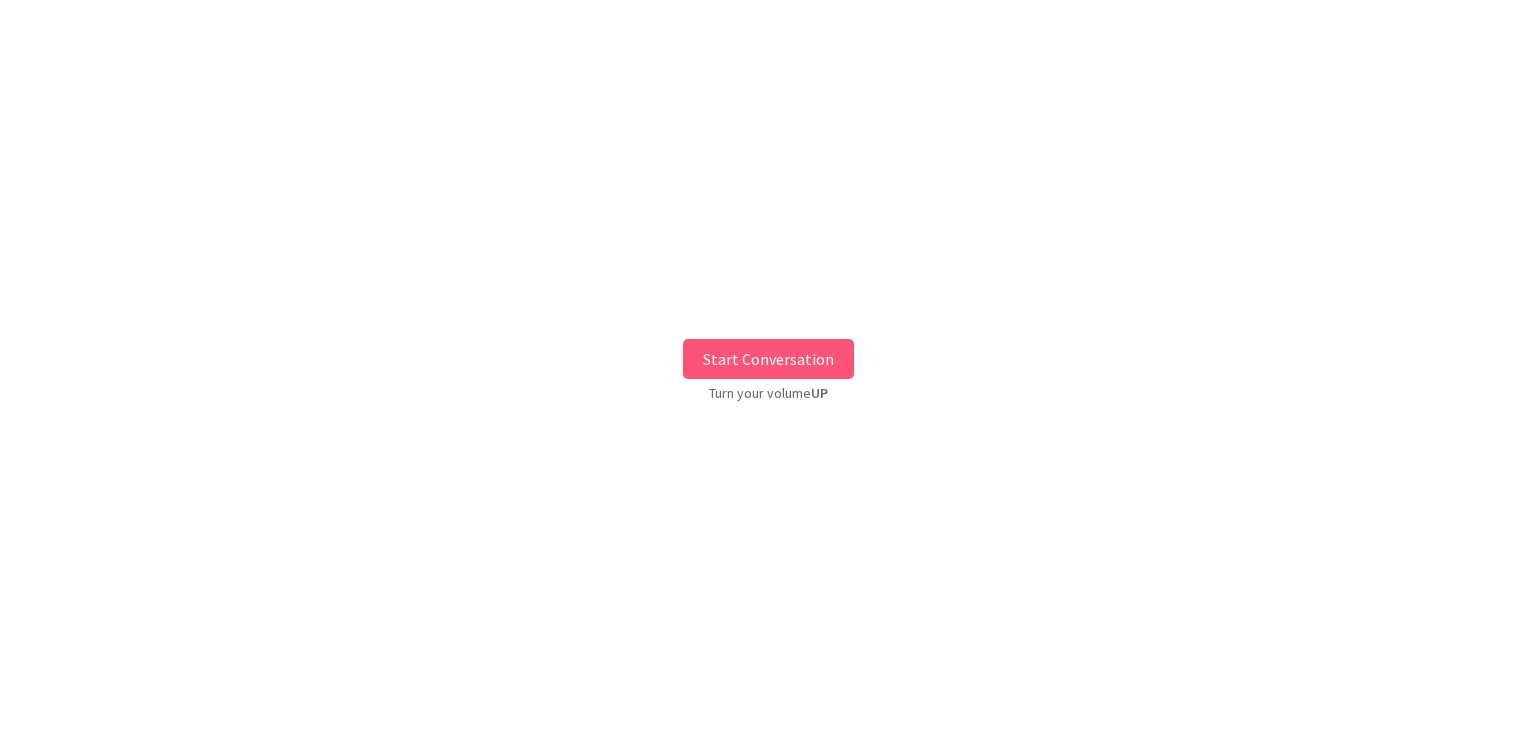click on "Start Conversation" at bounding box center (768, 359) 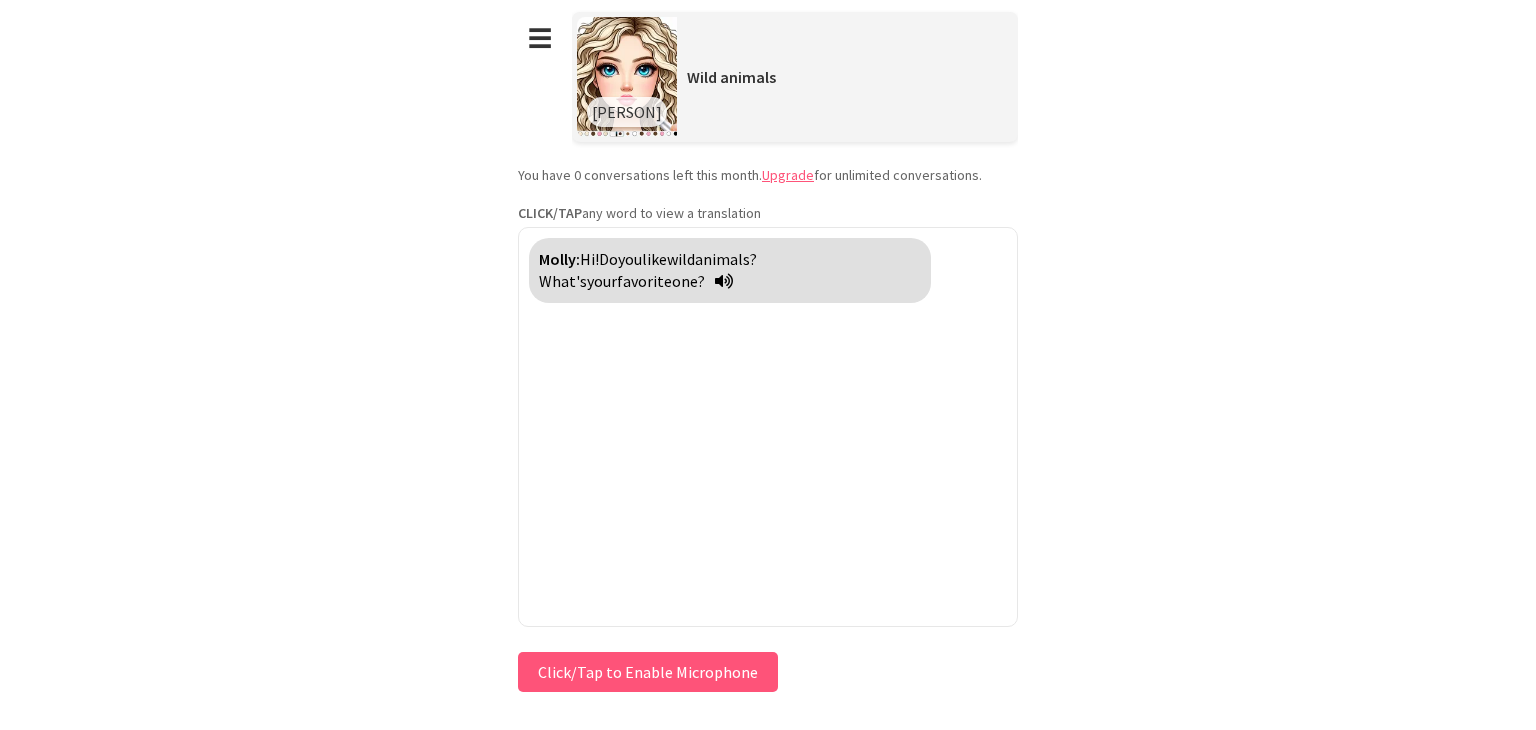 click on "Click/Tap to Enable Microphone" at bounding box center (648, 672) 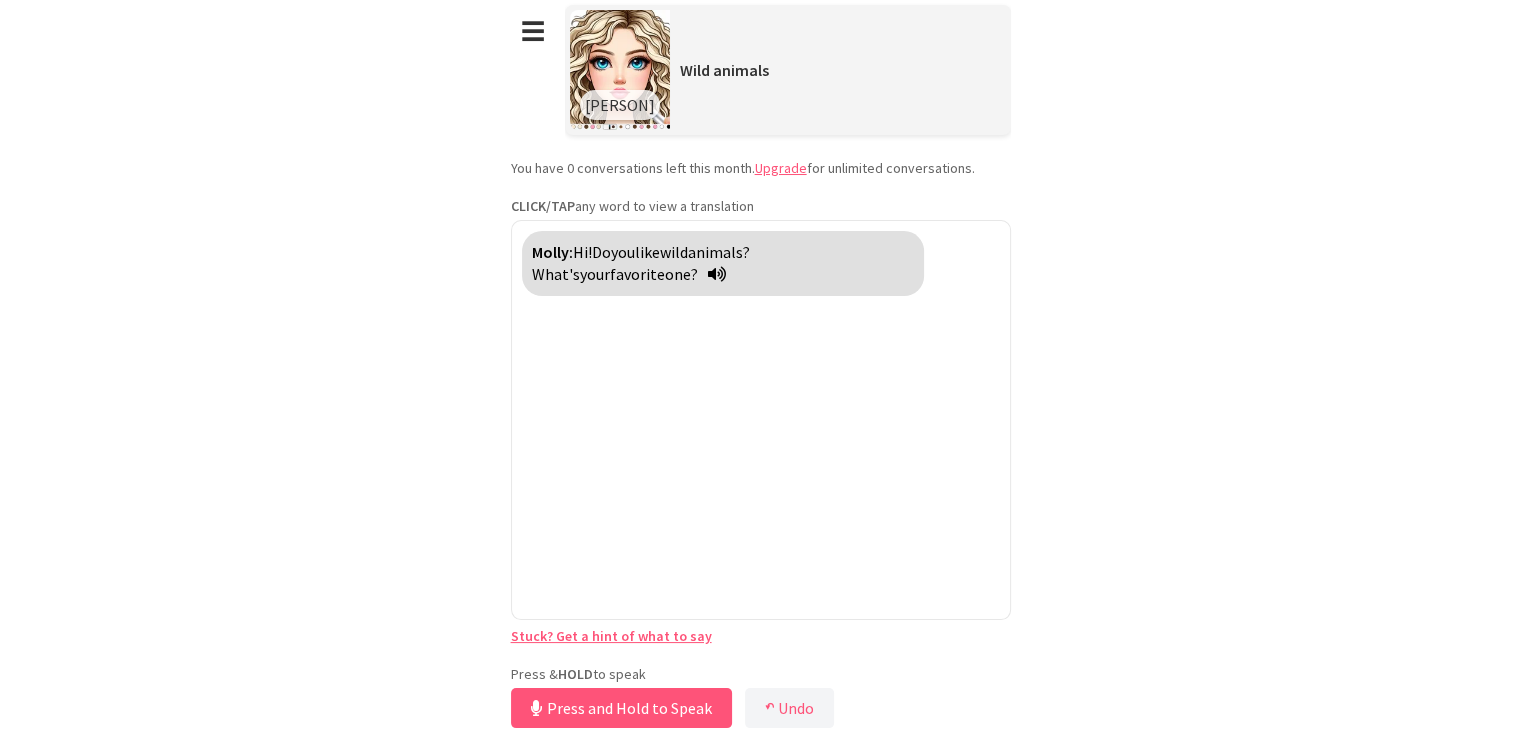 scroll, scrollTop: 9, scrollLeft: 0, axis: vertical 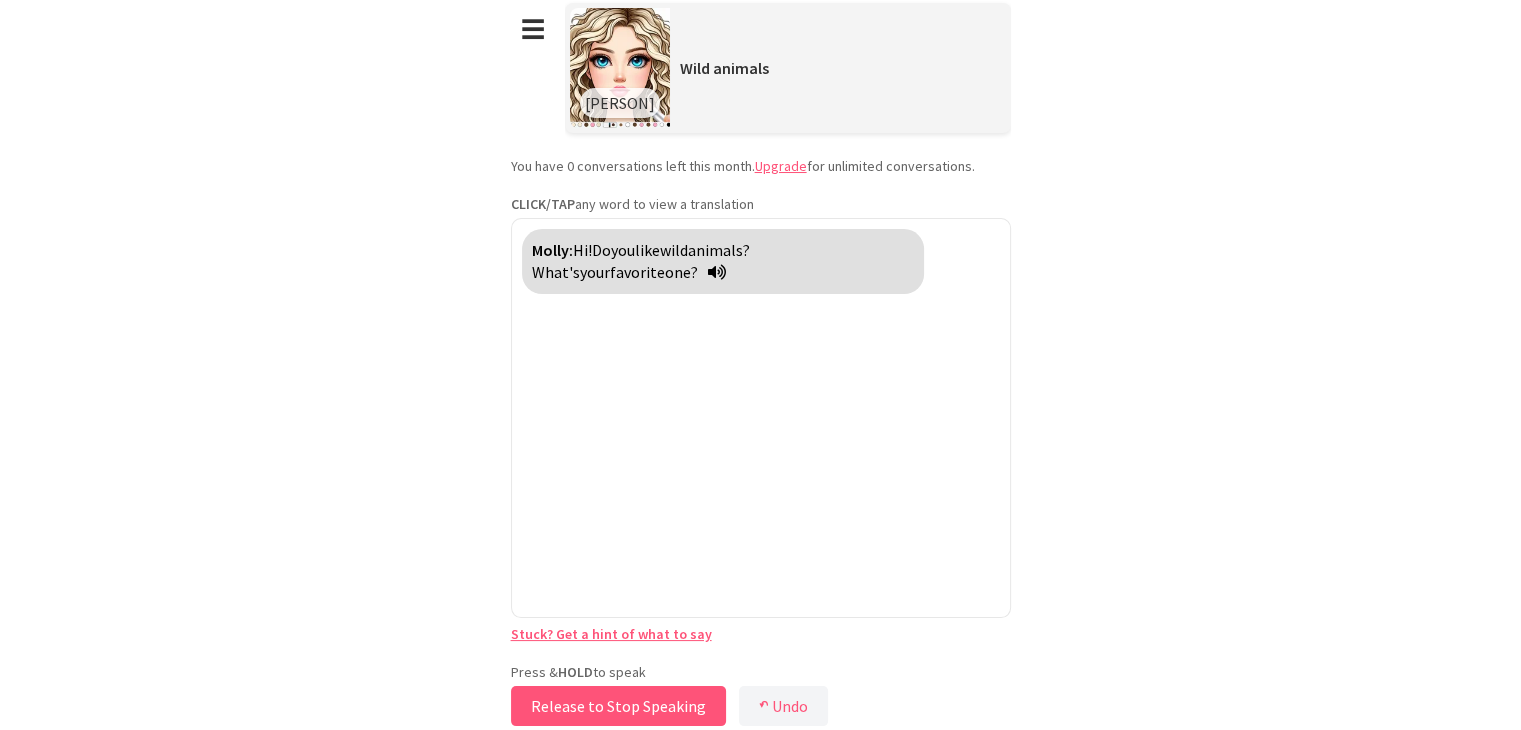 click on "Release to Stop Speaking" at bounding box center [618, 706] 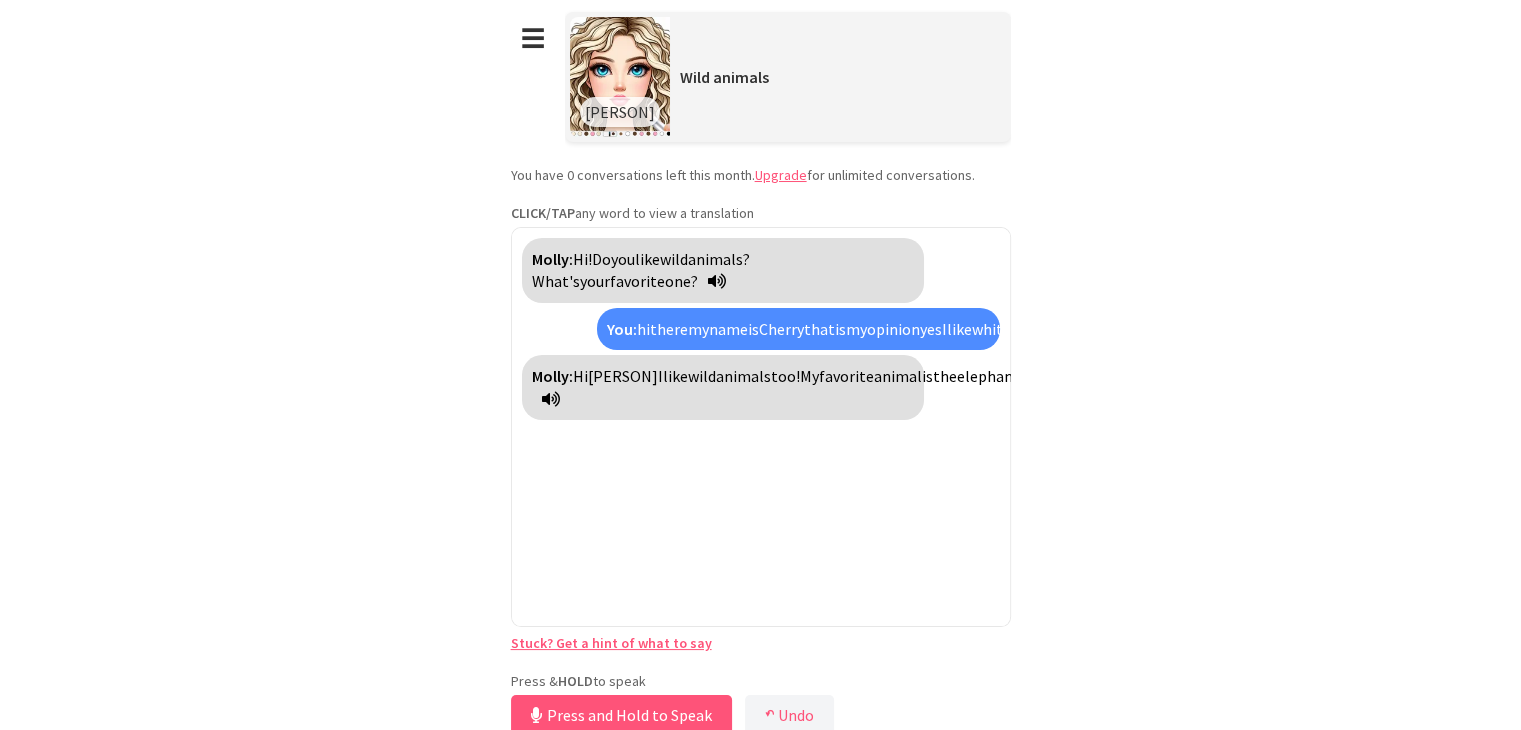 scroll, scrollTop: 9, scrollLeft: 0, axis: vertical 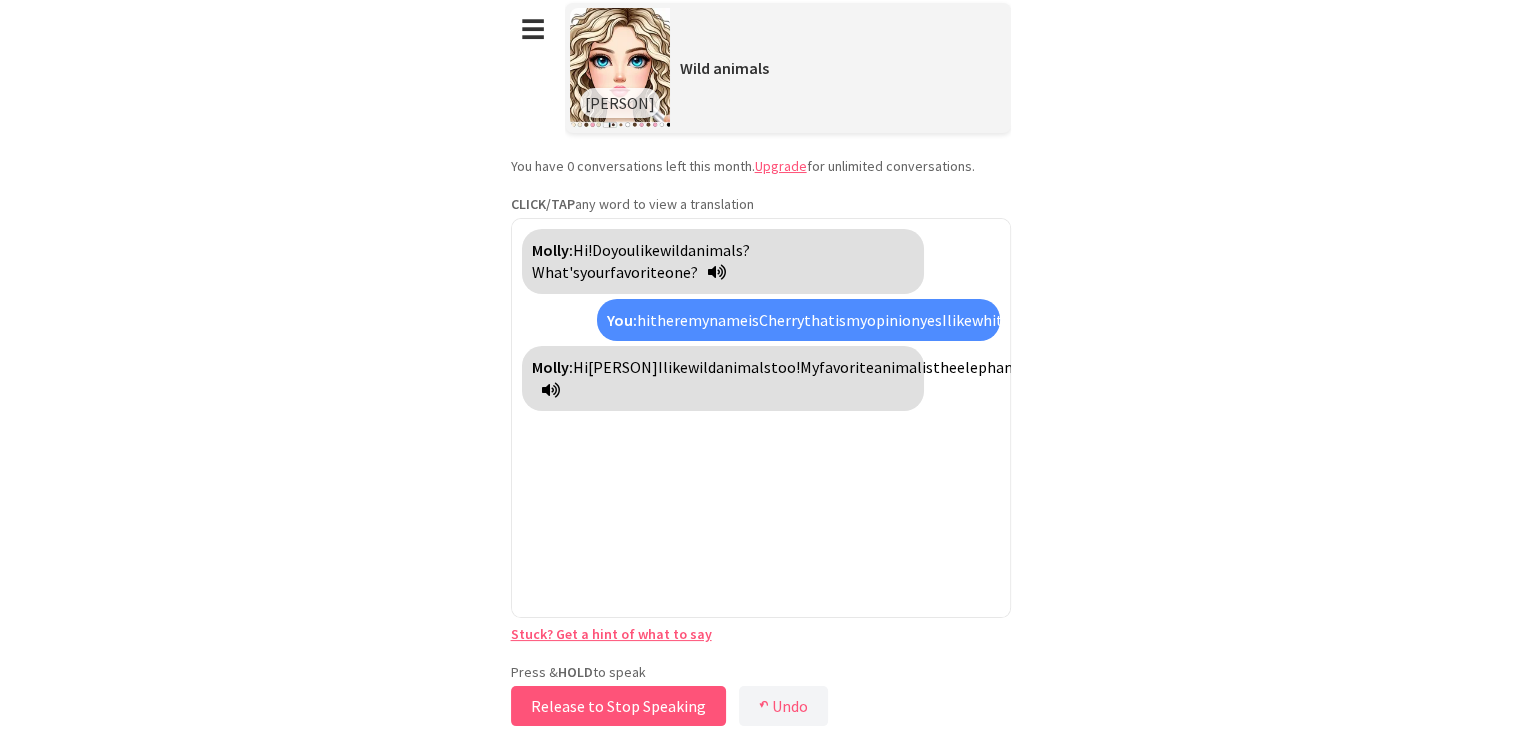click on "Release to Stop Speaking" at bounding box center (618, 706) 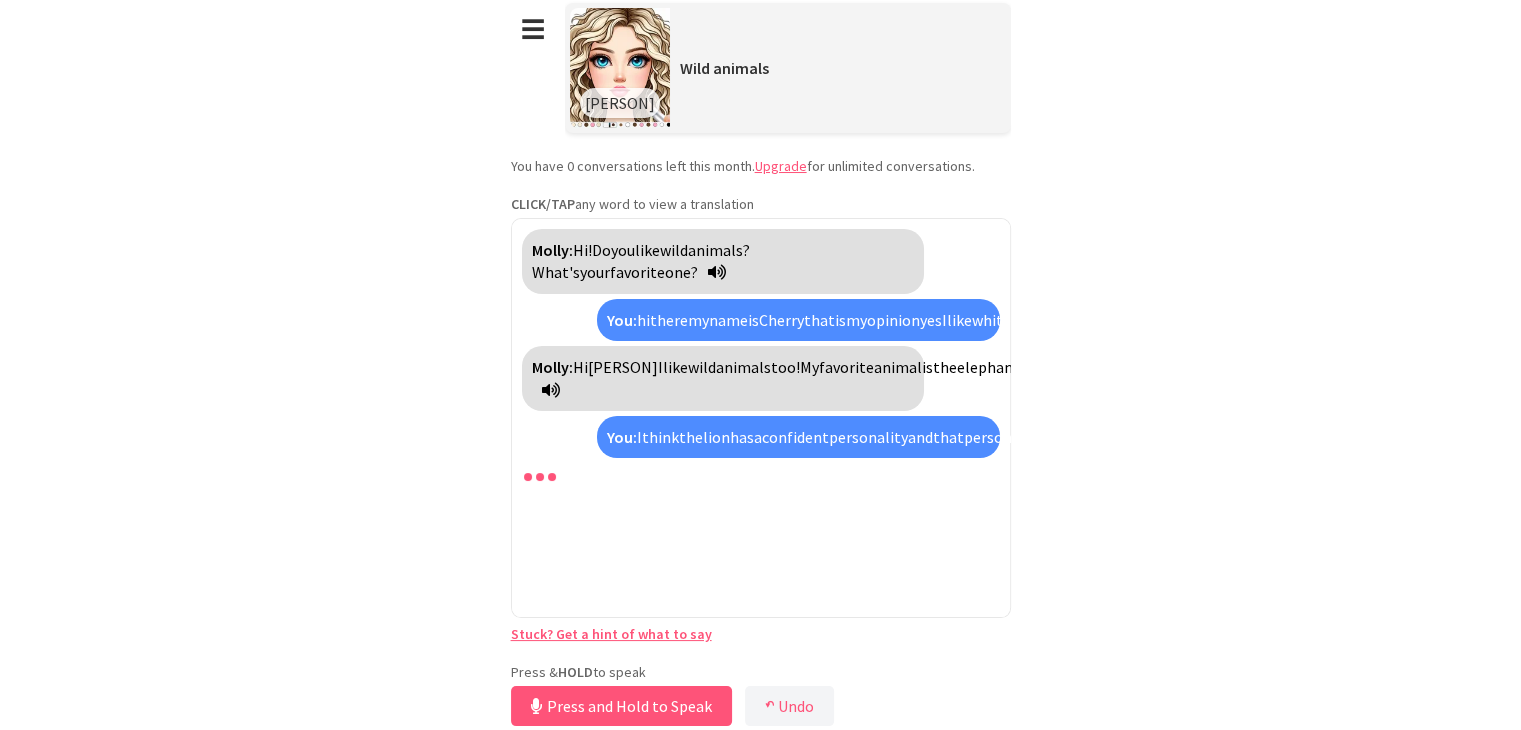 scroll, scrollTop: 163, scrollLeft: 0, axis: vertical 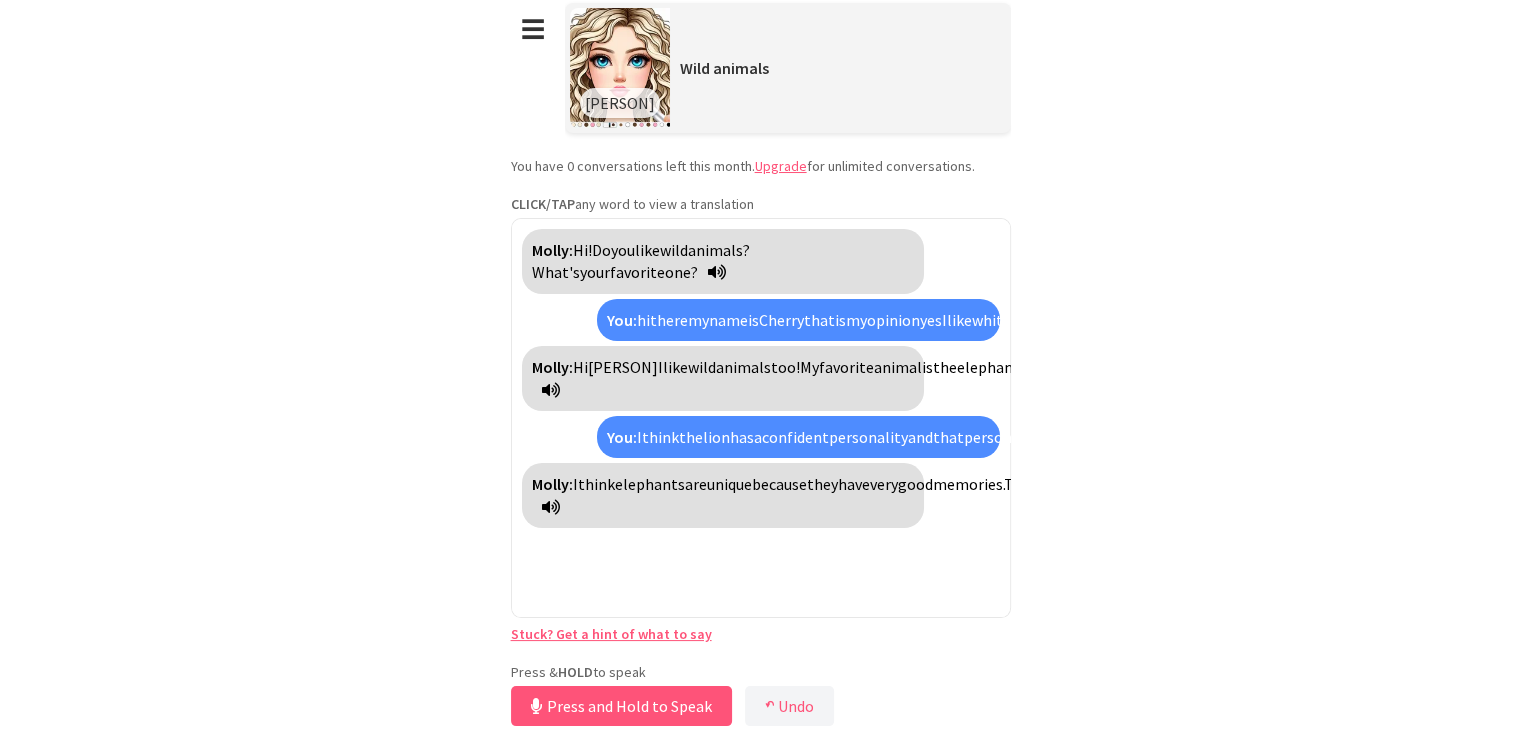 click on "memories." at bounding box center (968, 484) 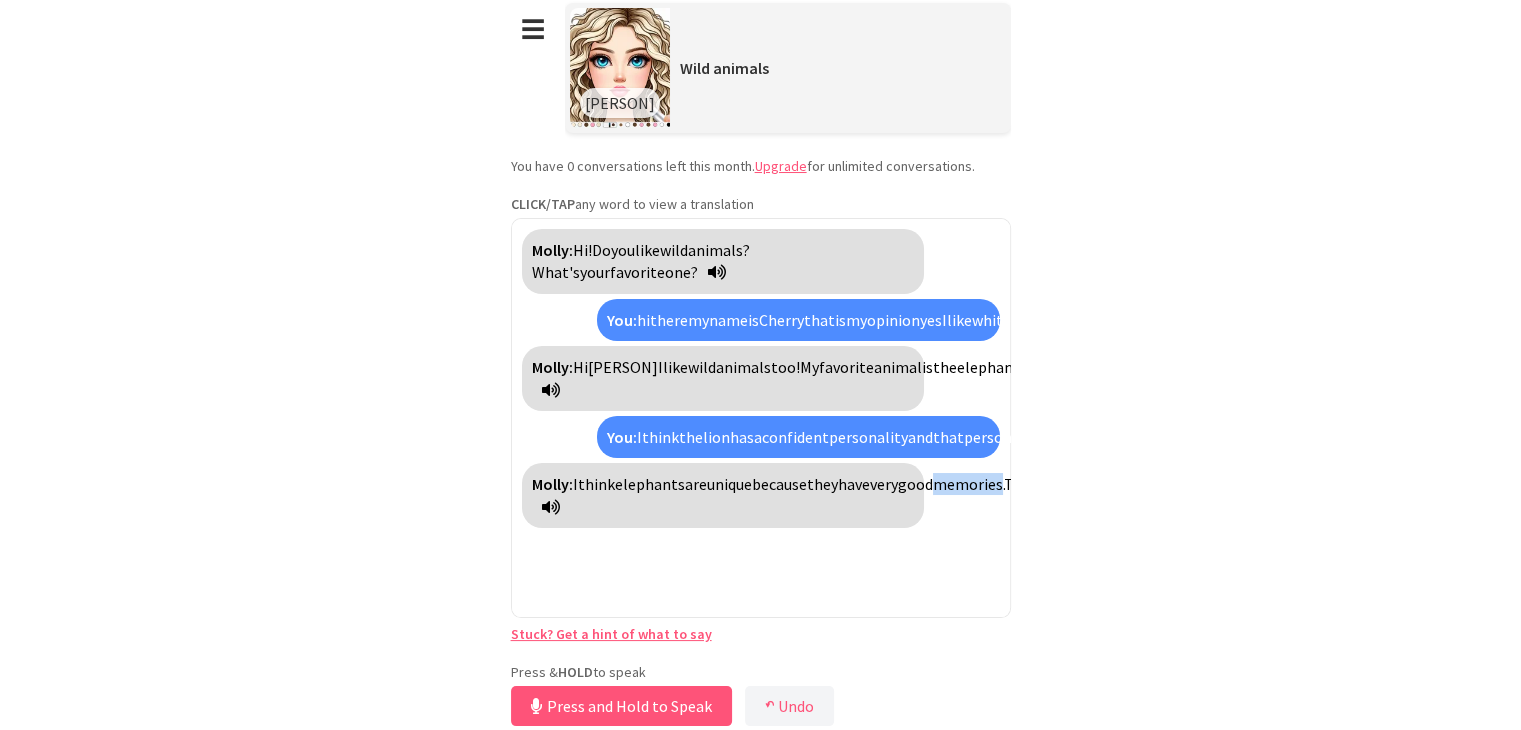 click on "memories." at bounding box center [968, 484] 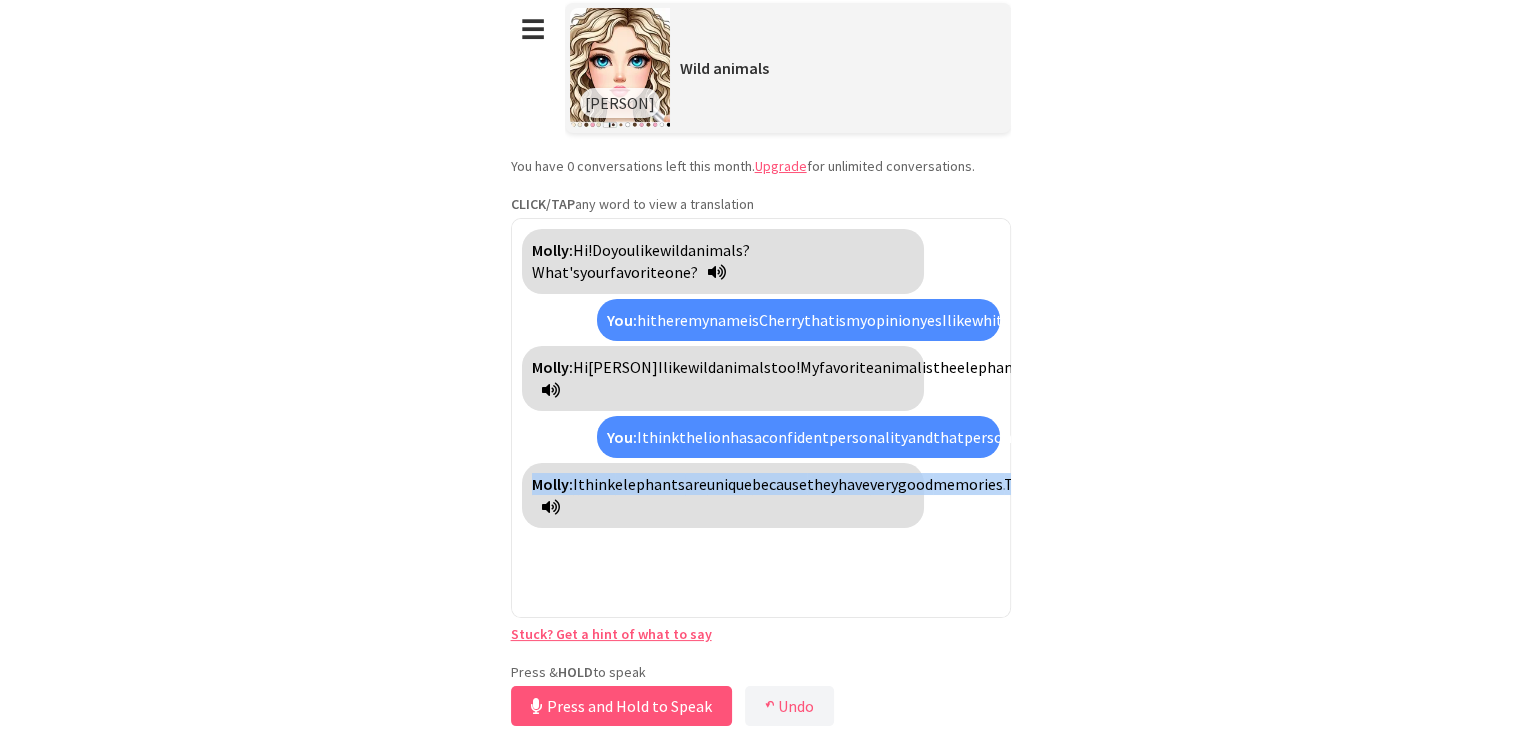click on "memories." at bounding box center [968, 484] 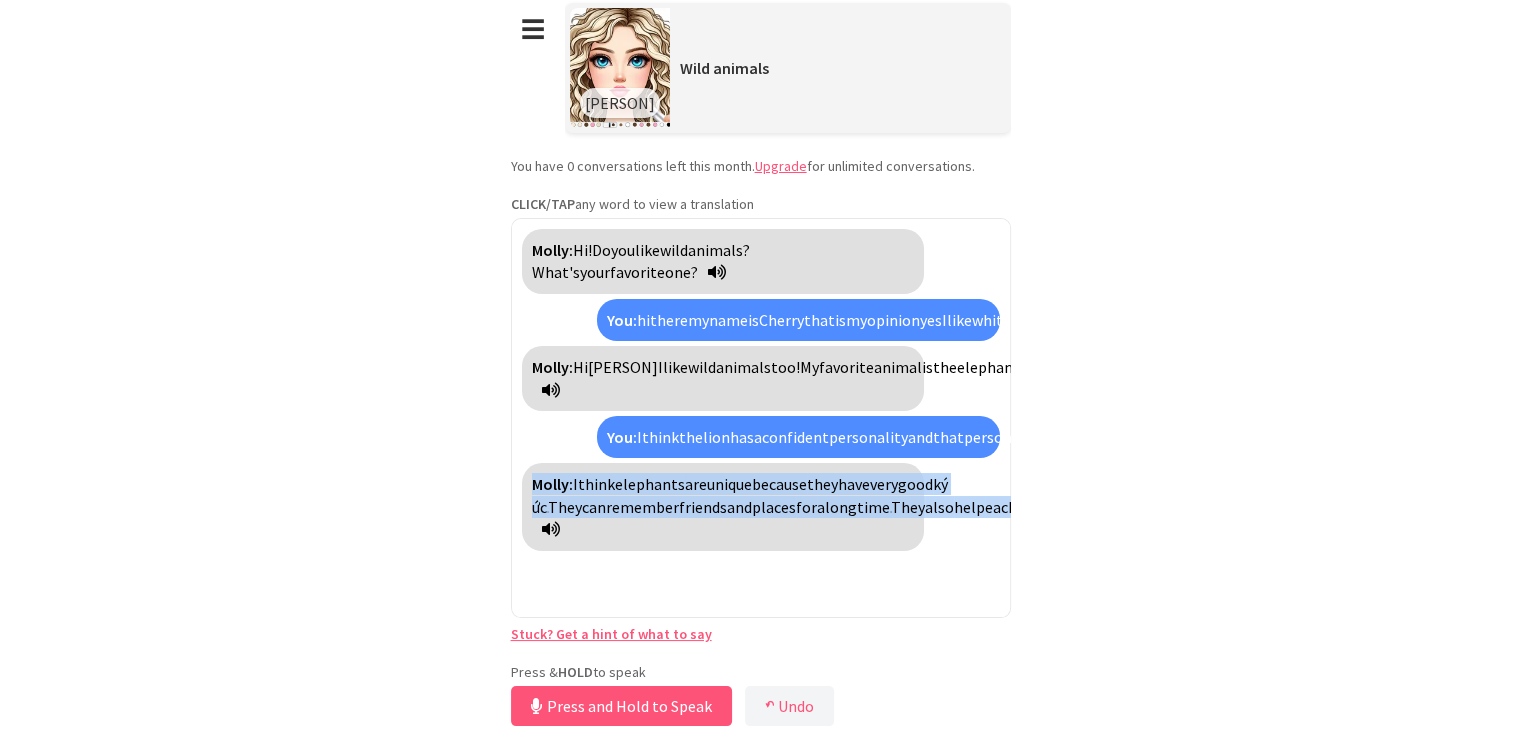 click on "ký ức." at bounding box center (740, 495) 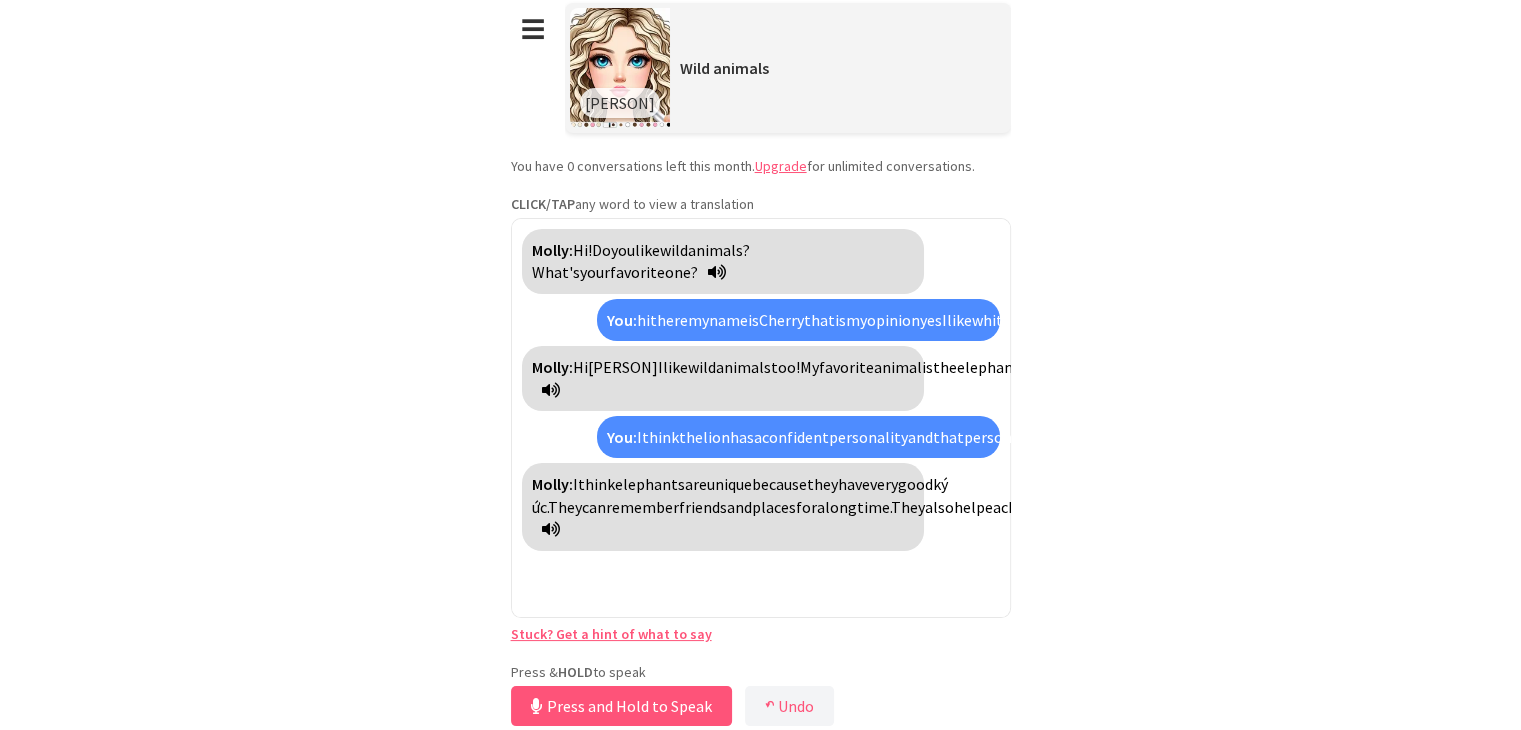click on "Molly:  I  think  elephants  are  unique  because  they  have  very  good  ký ức.  They  can  remember  friends  and  places  for  a  long  time.  They  also  help  each  other.  Do  you  like  how  elephants  live  in  groups?" at bounding box center [723, 506] 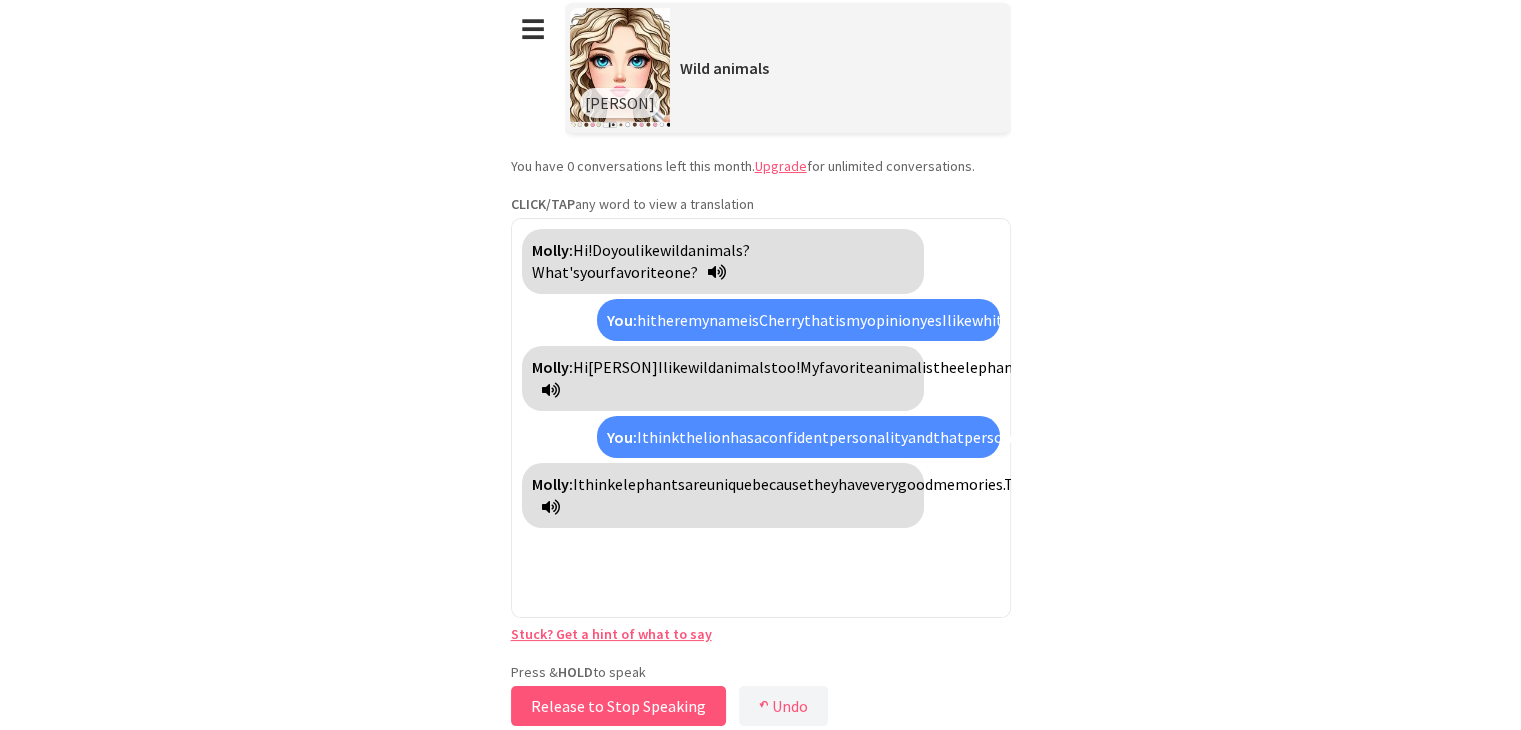 click on "Release to Stop Speaking" at bounding box center [618, 706] 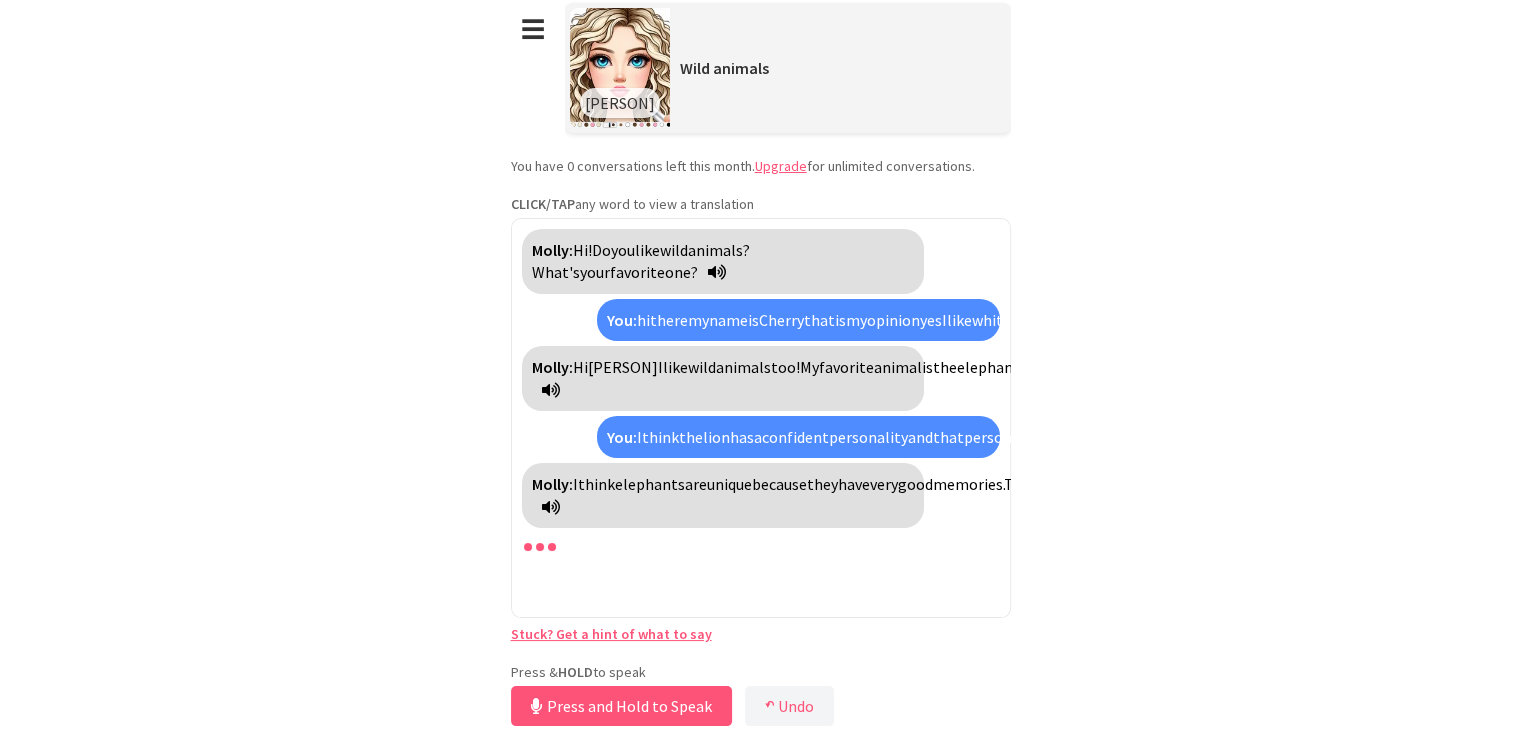 scroll, scrollTop: 187, scrollLeft: 0, axis: vertical 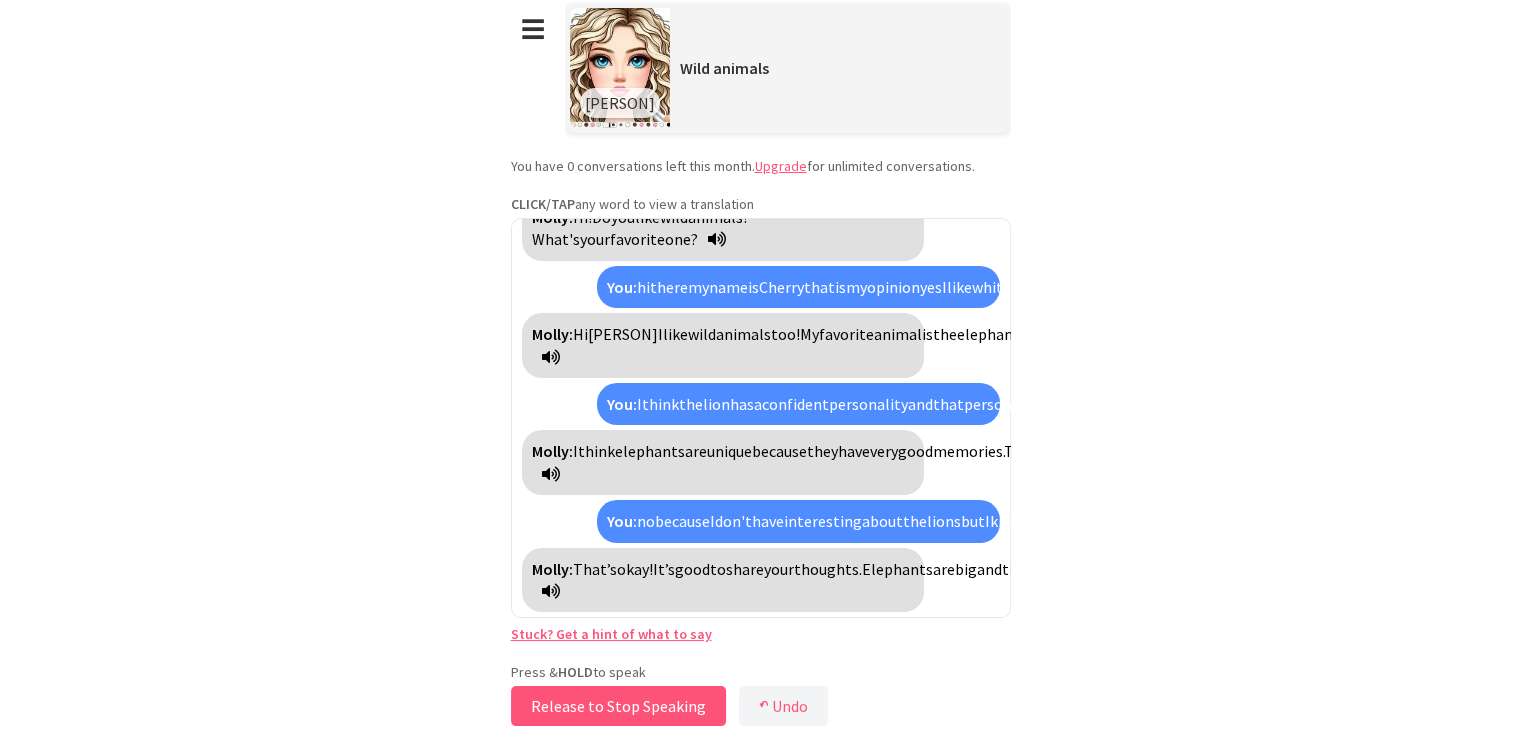 drag, startPoint x: 664, startPoint y: 698, endPoint x: 673, endPoint y: 710, distance: 15 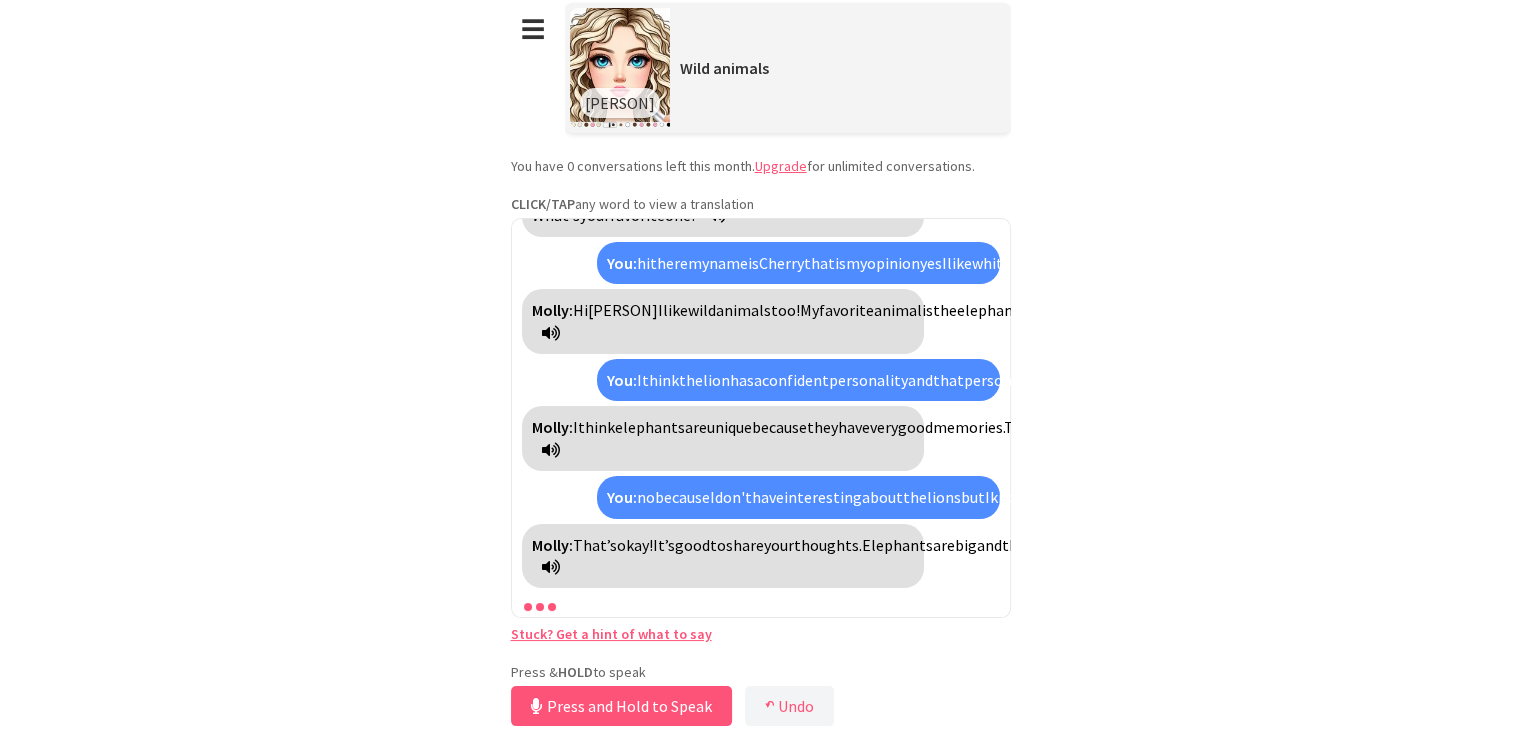 scroll, scrollTop: 393, scrollLeft: 0, axis: vertical 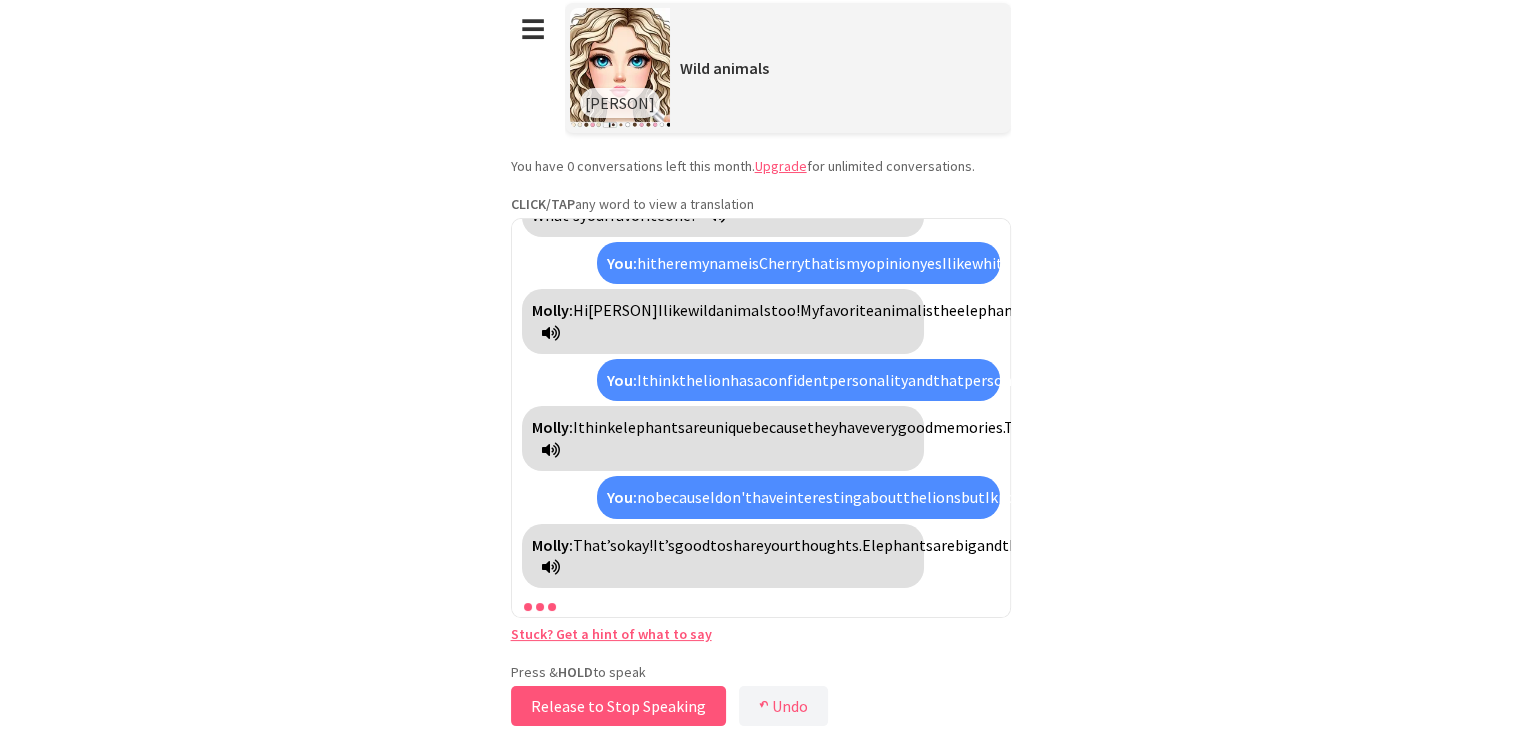 click on "Release to Stop Speaking" at bounding box center (618, 706) 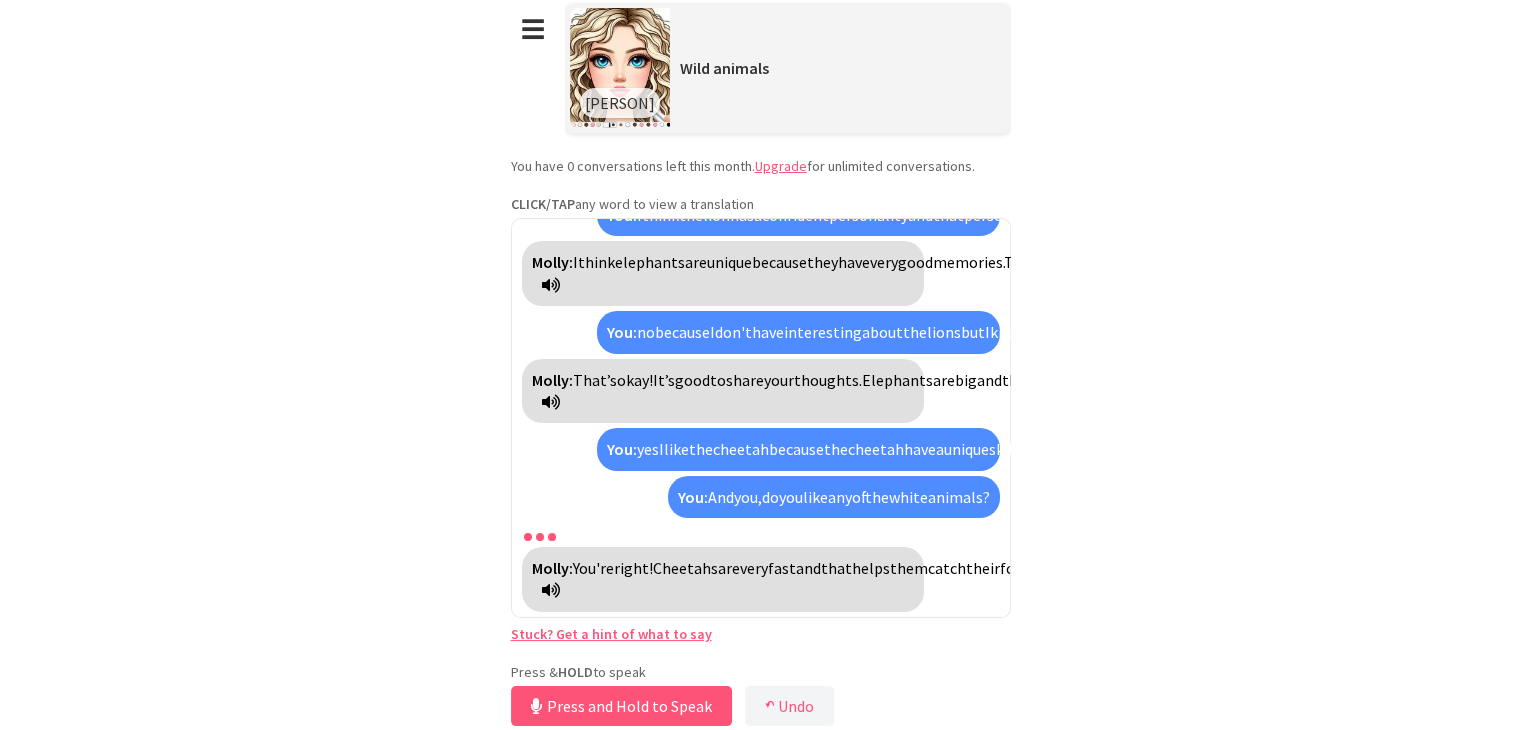scroll, scrollTop: 760, scrollLeft: 0, axis: vertical 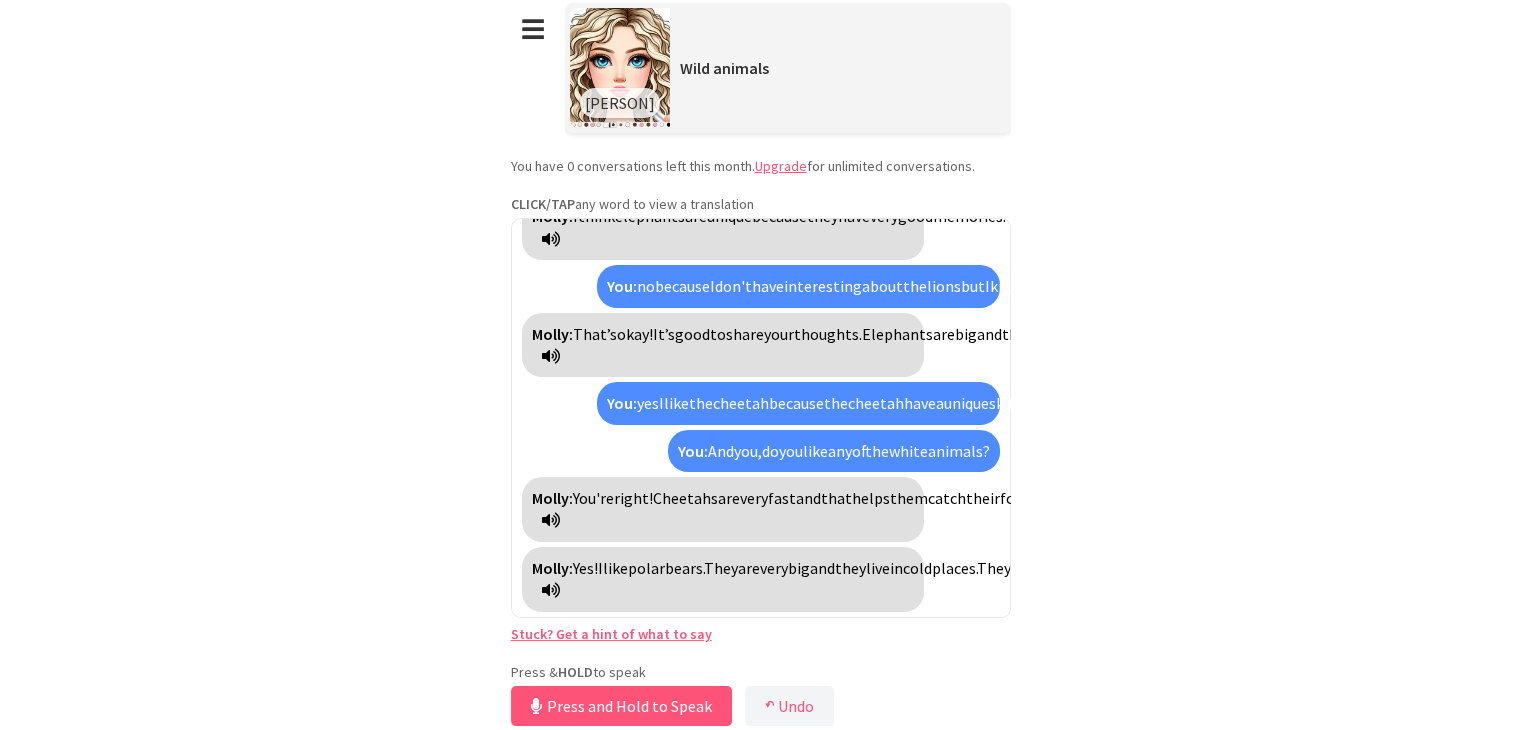 click on "Press and Hold to Speak" at bounding box center [621, 706] 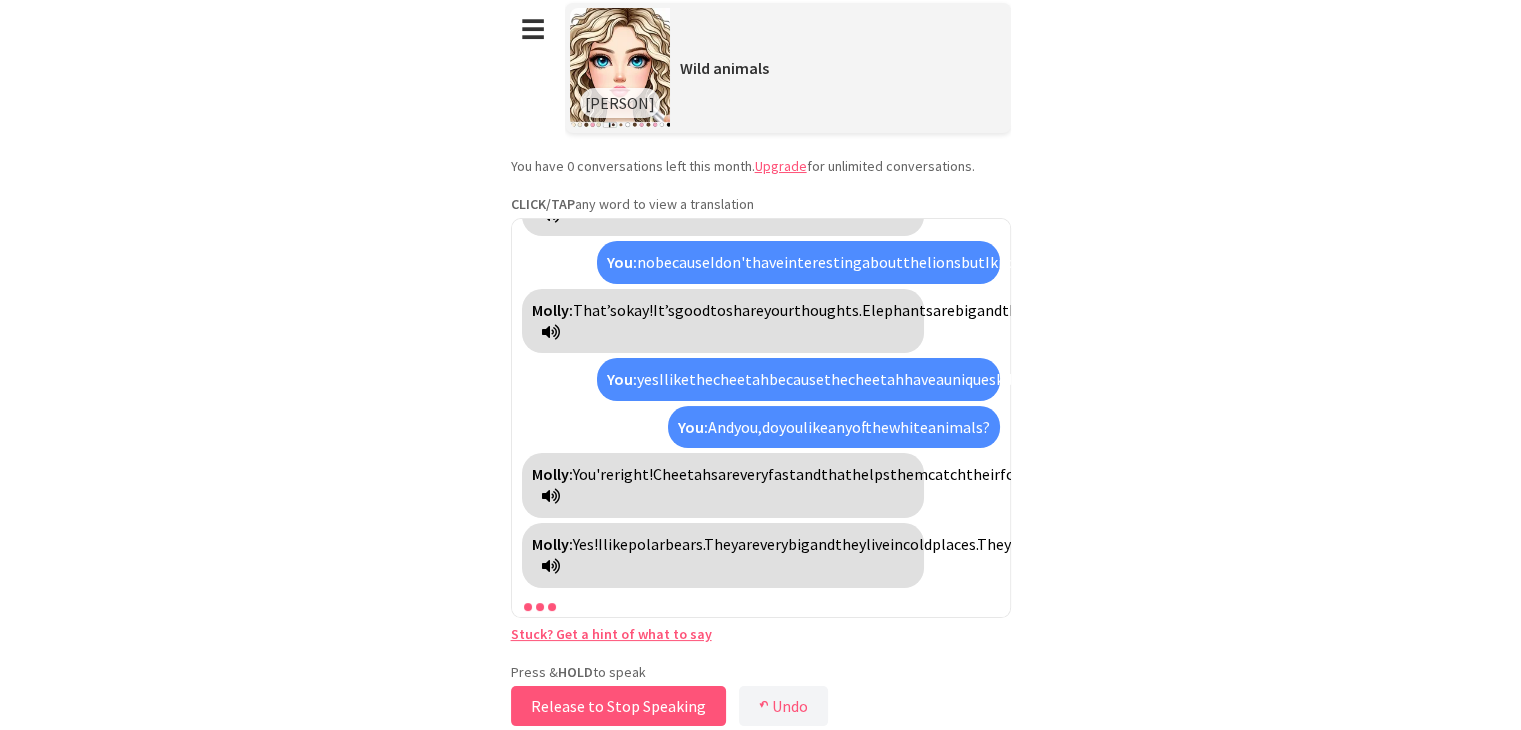 scroll, scrollTop: 760, scrollLeft: 0, axis: vertical 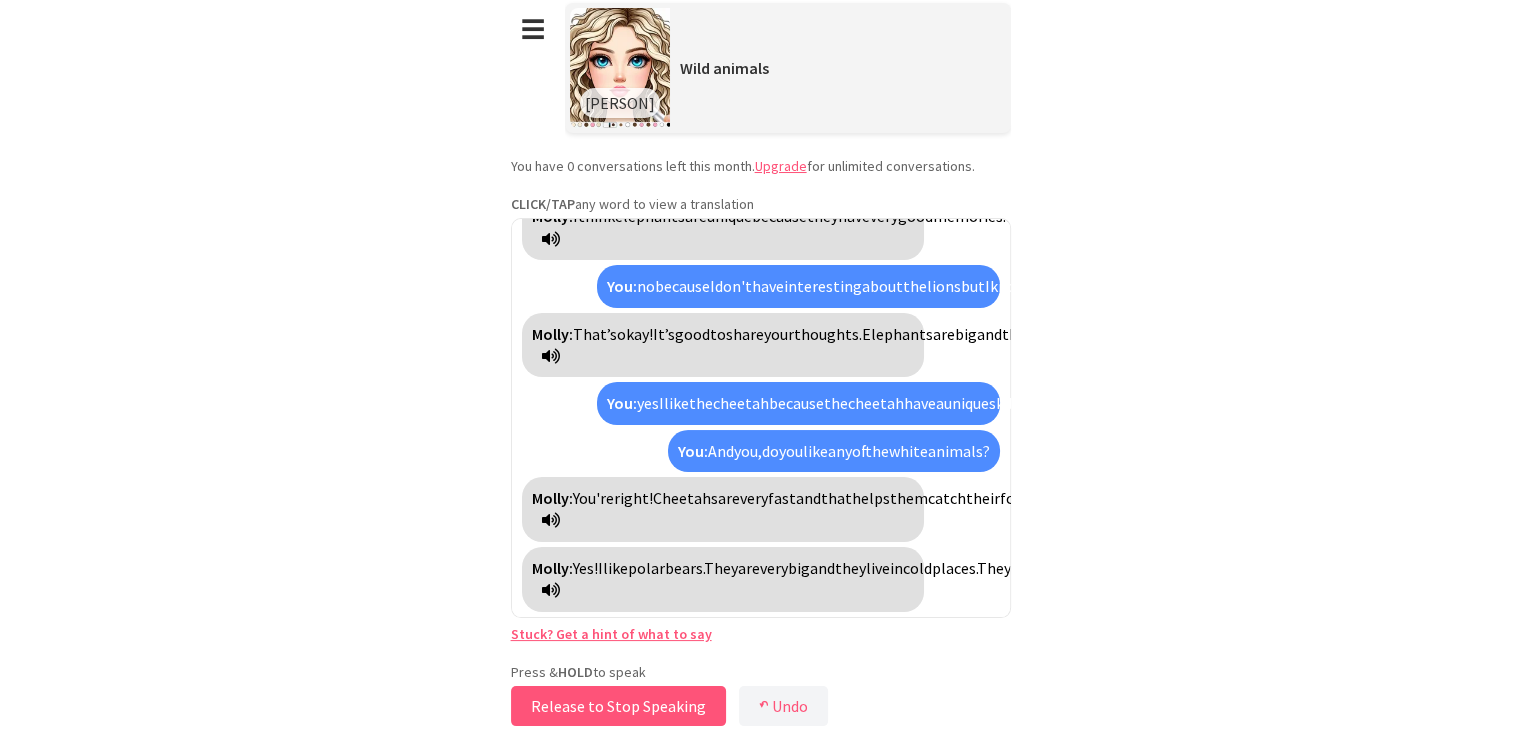 click on "Release to Stop Speaking" at bounding box center (618, 706) 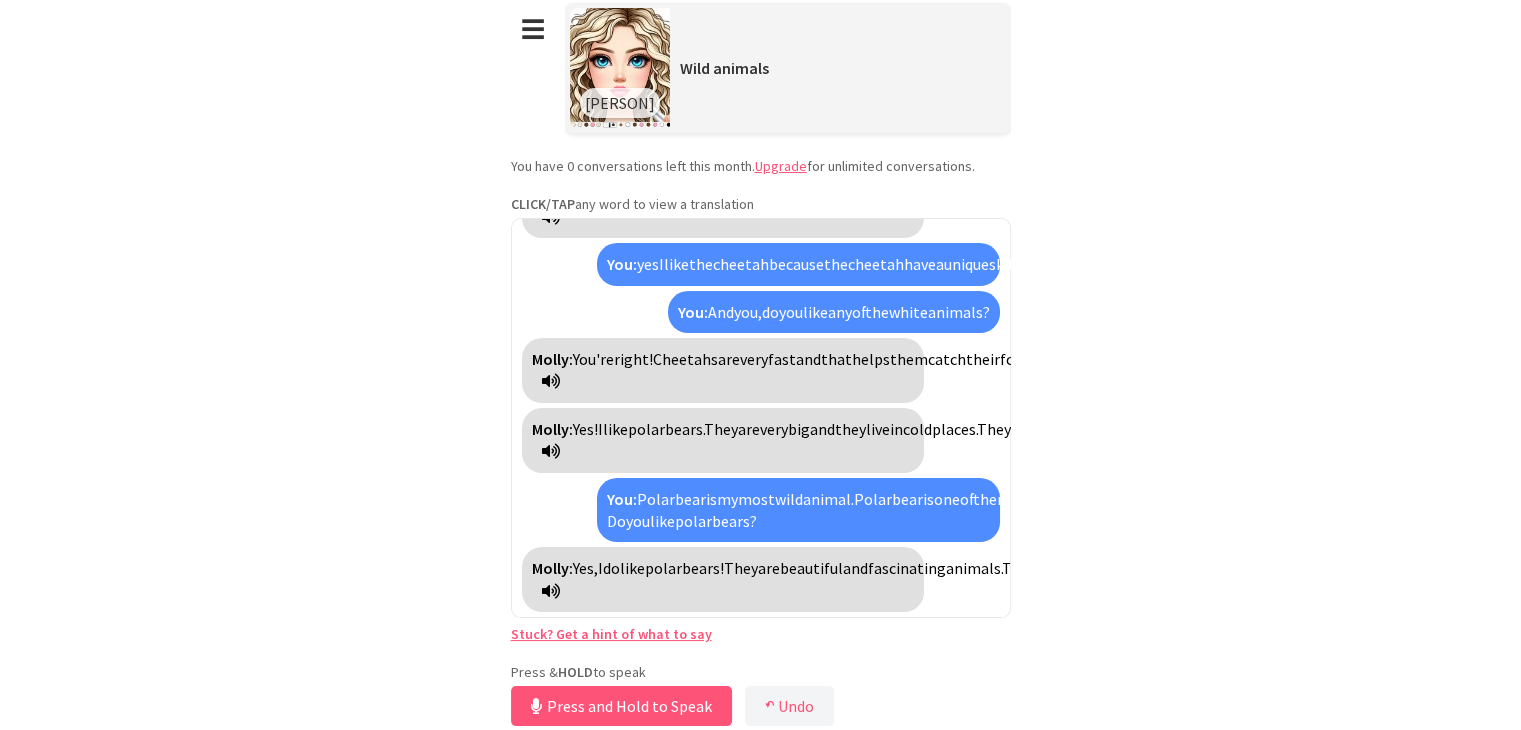 scroll, scrollTop: 1057, scrollLeft: 0, axis: vertical 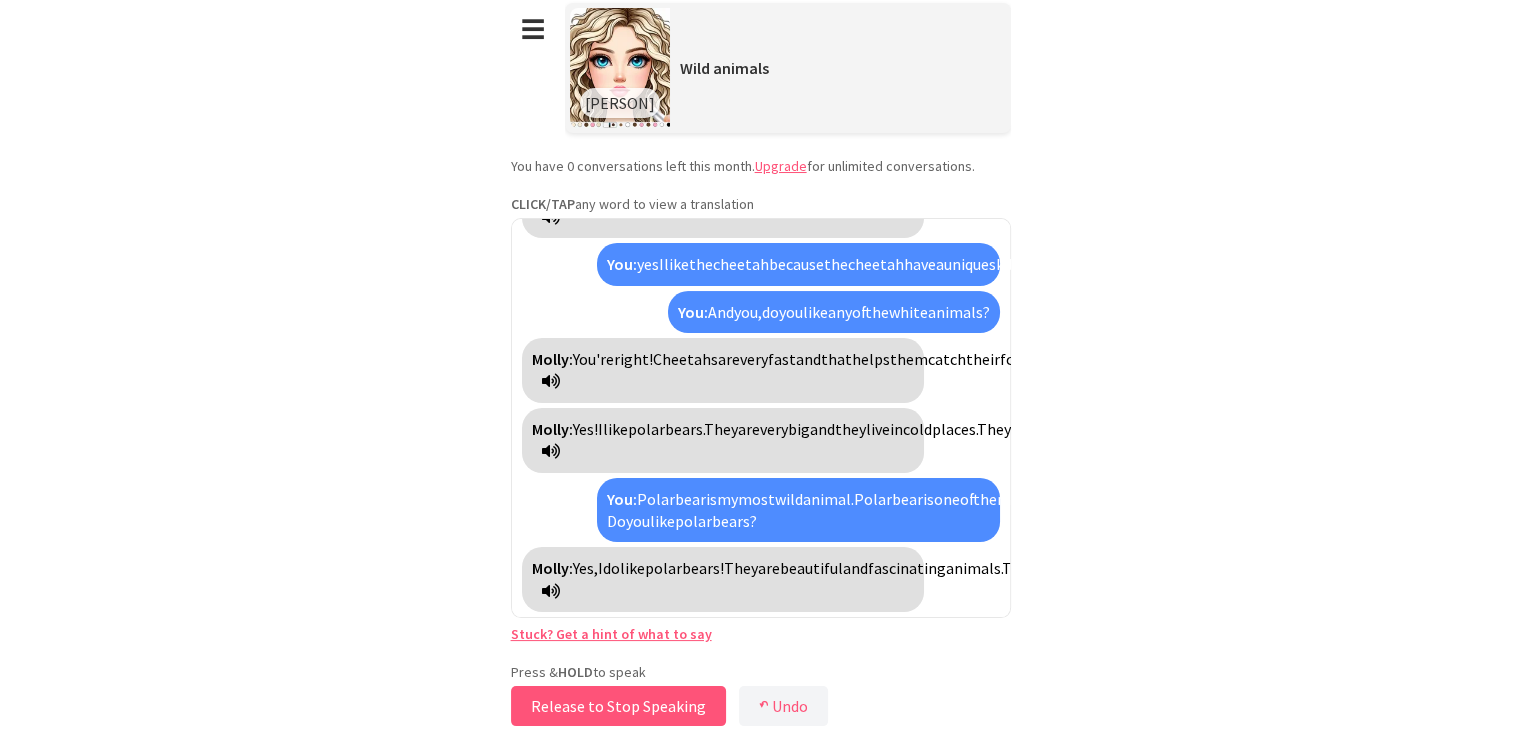click on "Release to Stop Speaking" at bounding box center [618, 706] 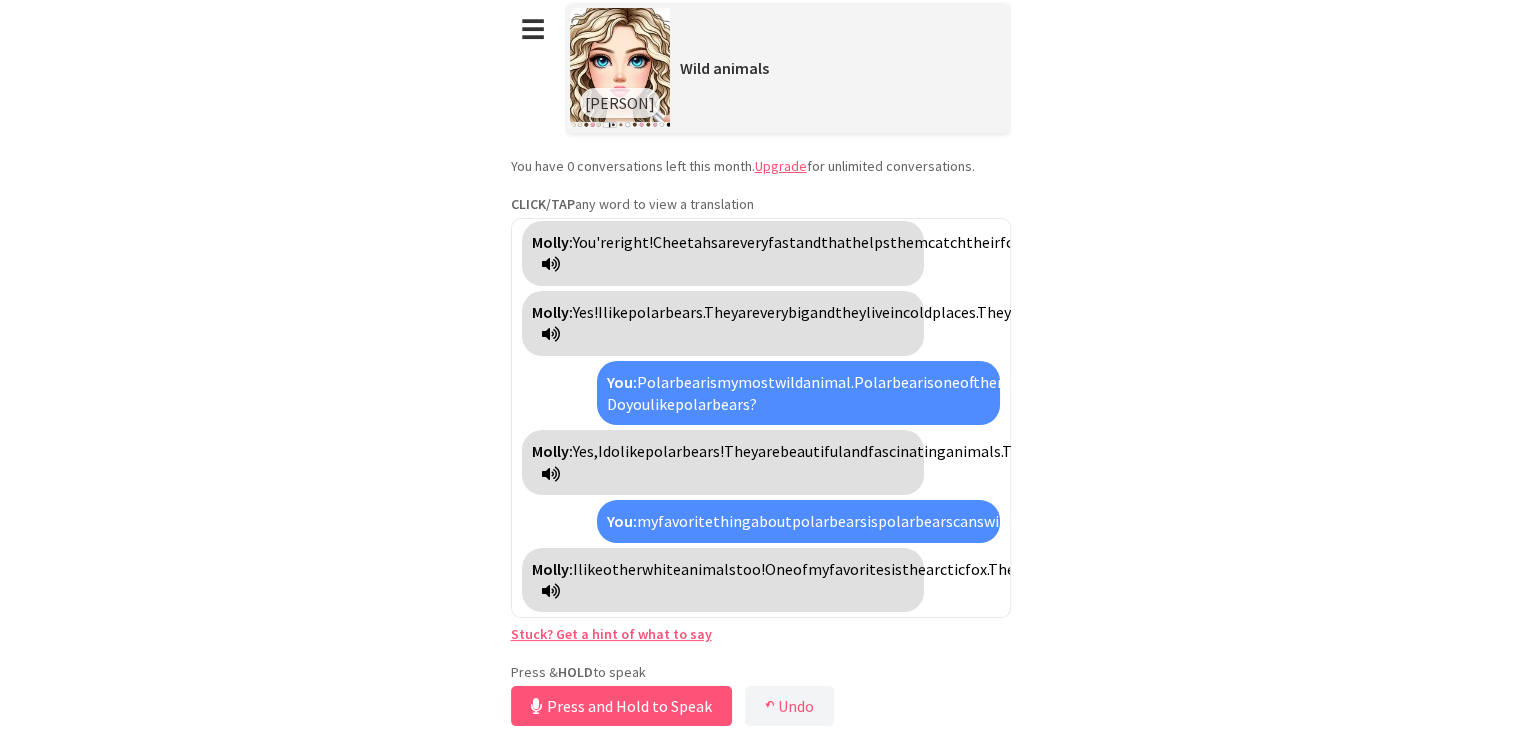 scroll, scrollTop: 1398, scrollLeft: 0, axis: vertical 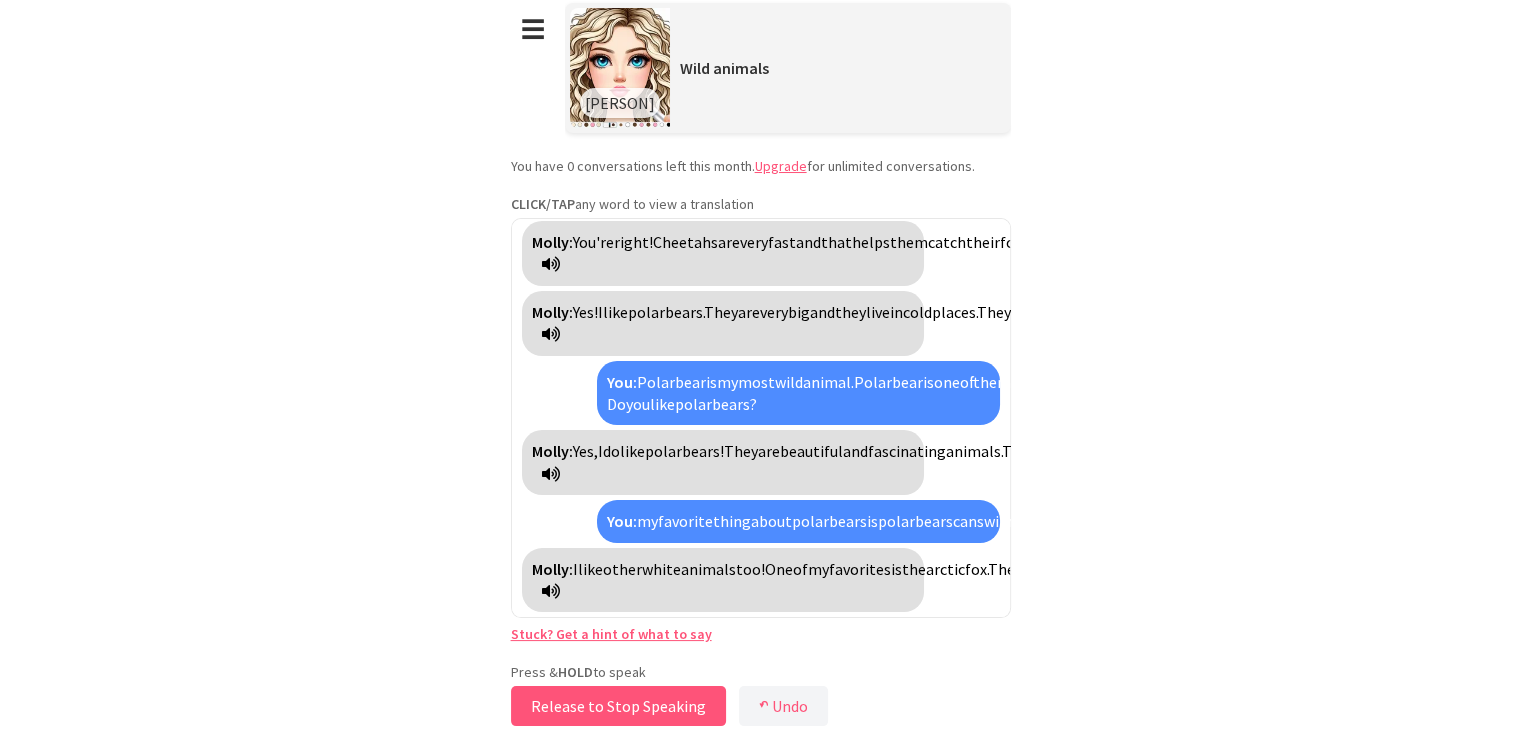 click on "Release to Stop Speaking" at bounding box center (618, 706) 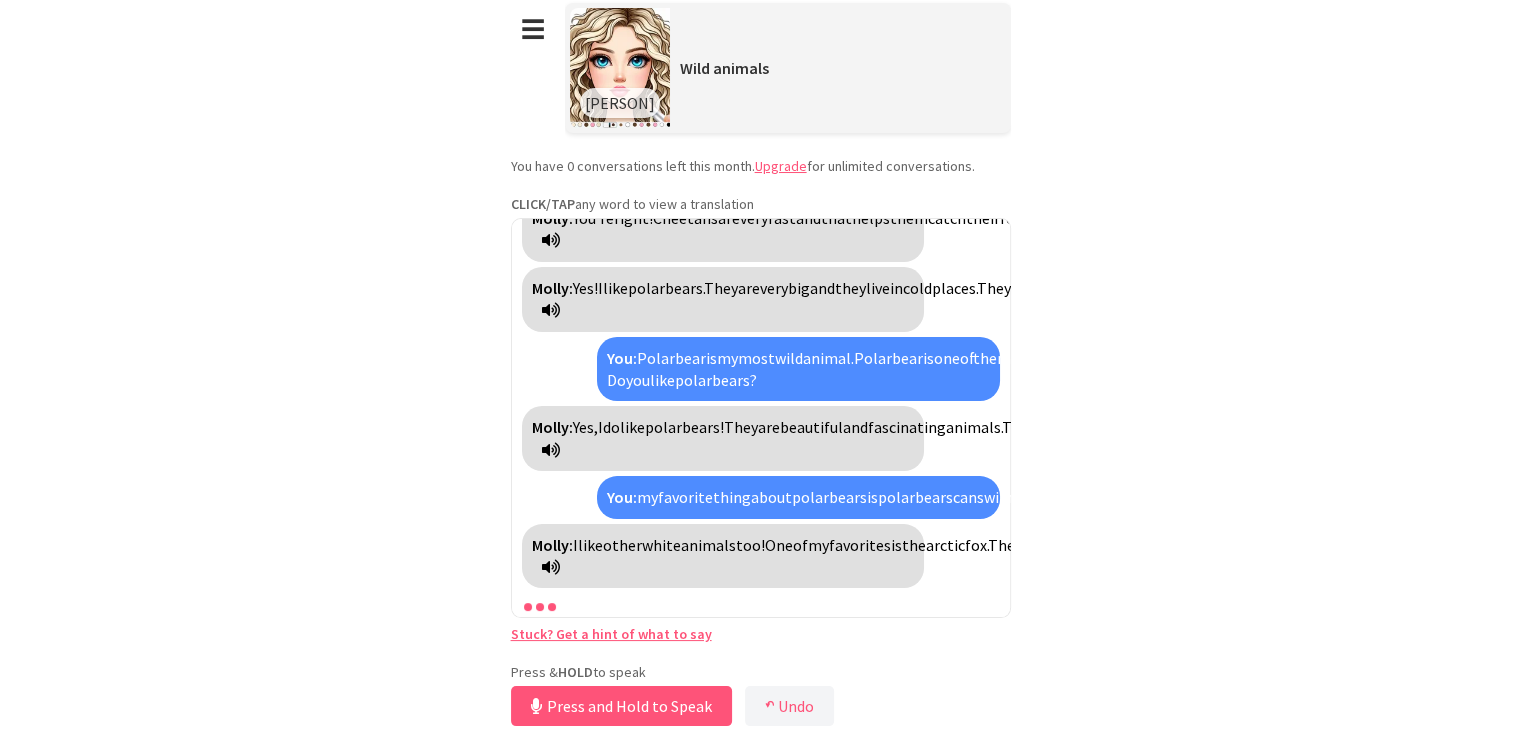 scroll, scrollTop: 1422, scrollLeft: 0, axis: vertical 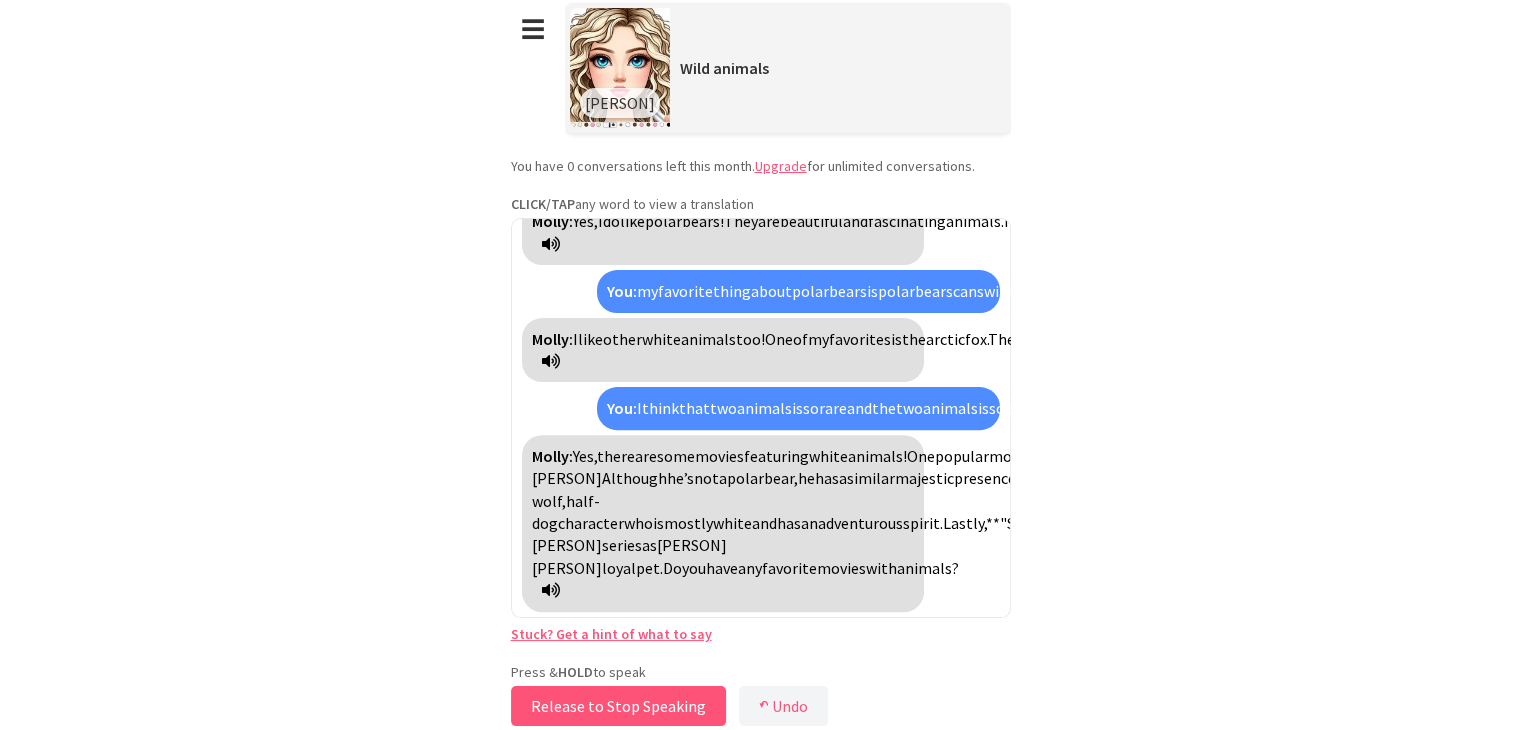 click on "Release to Stop Speaking" at bounding box center (618, 706) 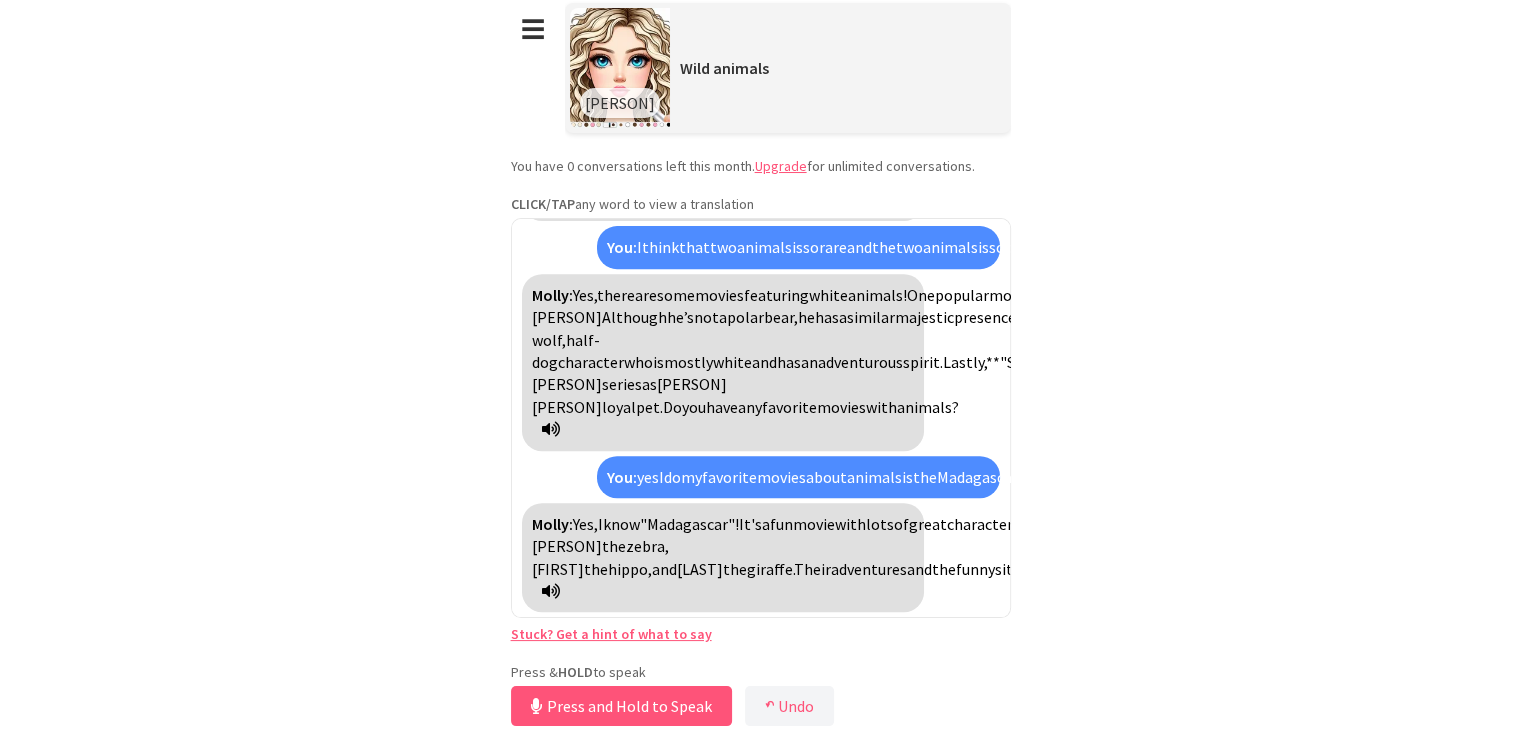 scroll, scrollTop: 2125, scrollLeft: 0, axis: vertical 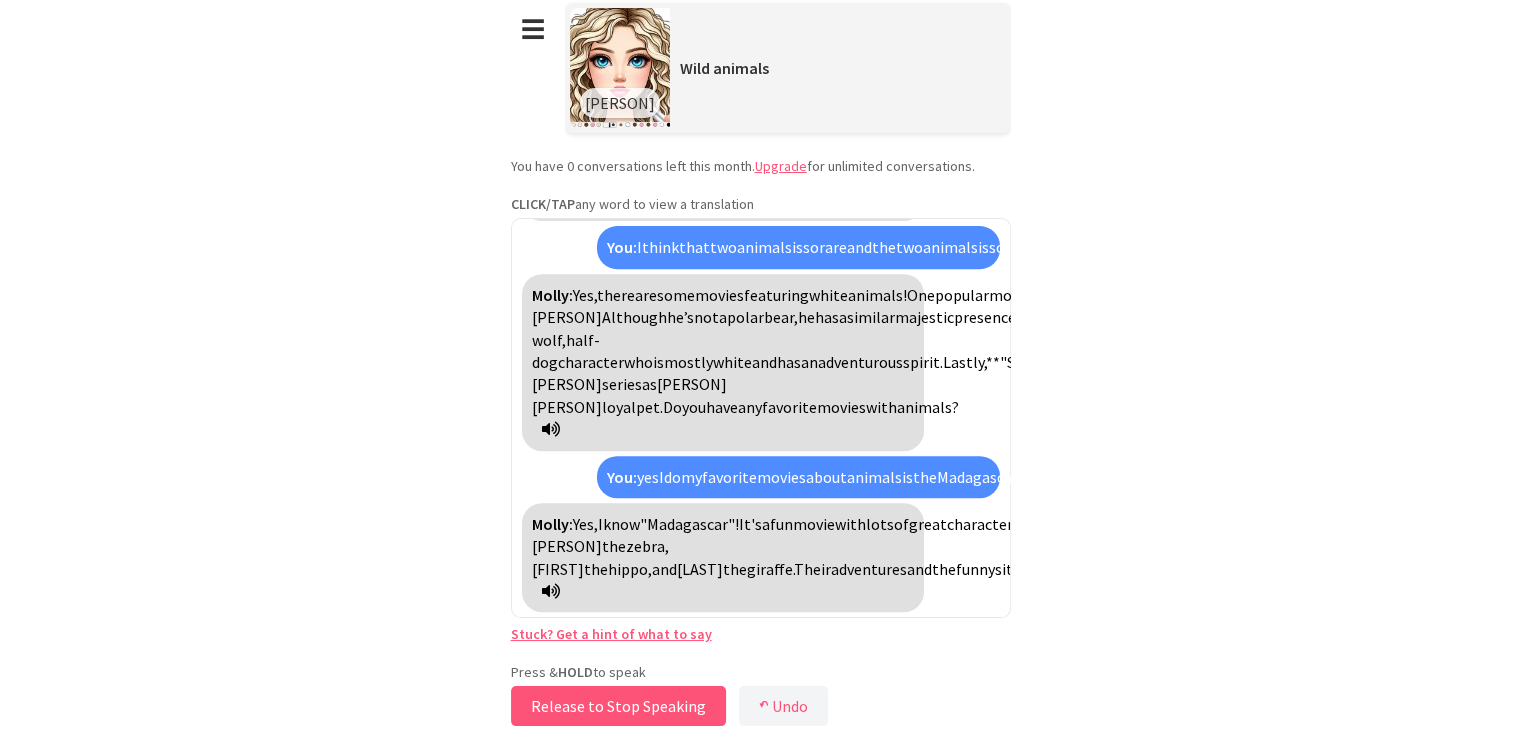click on "Release to Stop Speaking" at bounding box center [618, 706] 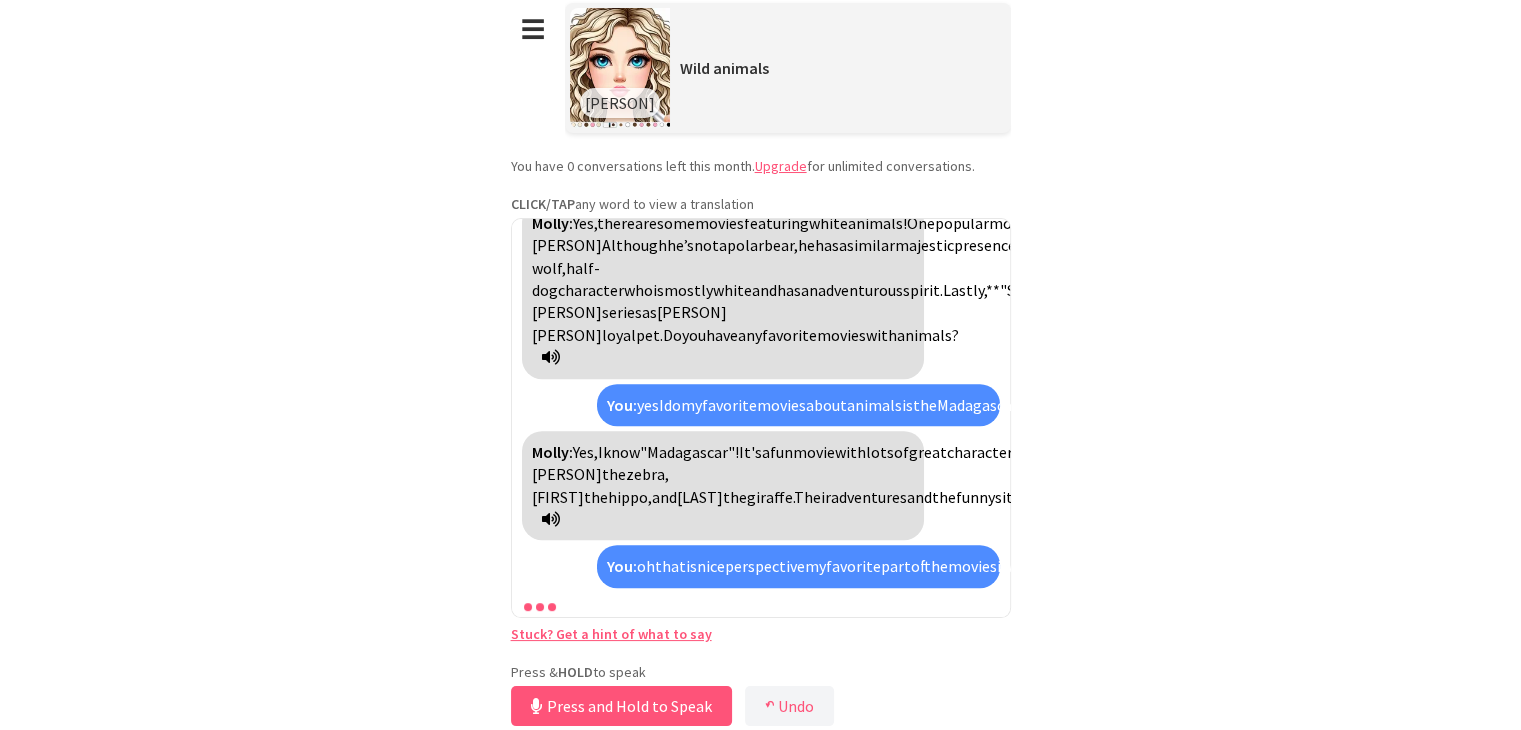 scroll, scrollTop: 2467, scrollLeft: 0, axis: vertical 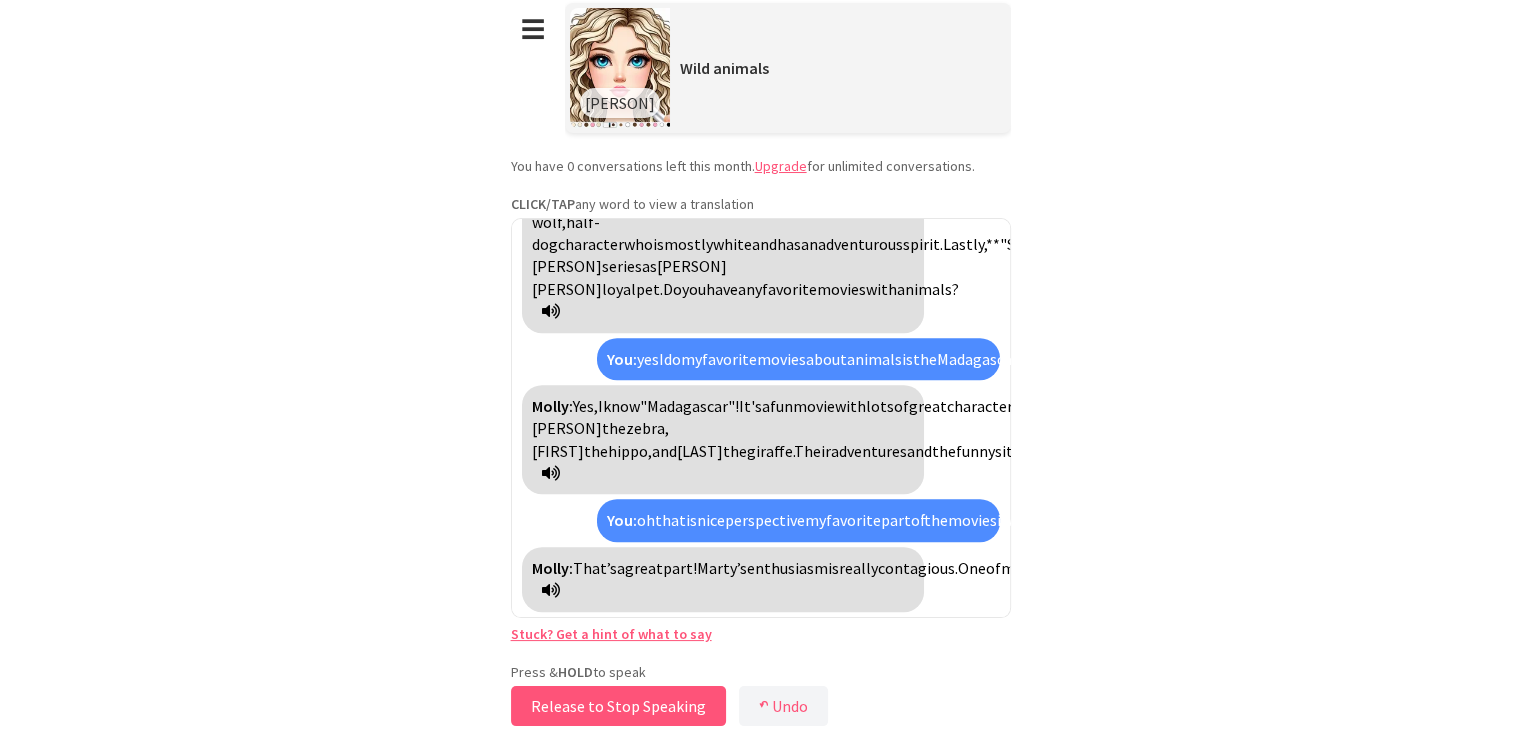 click on "Release to Stop Speaking" at bounding box center (618, 706) 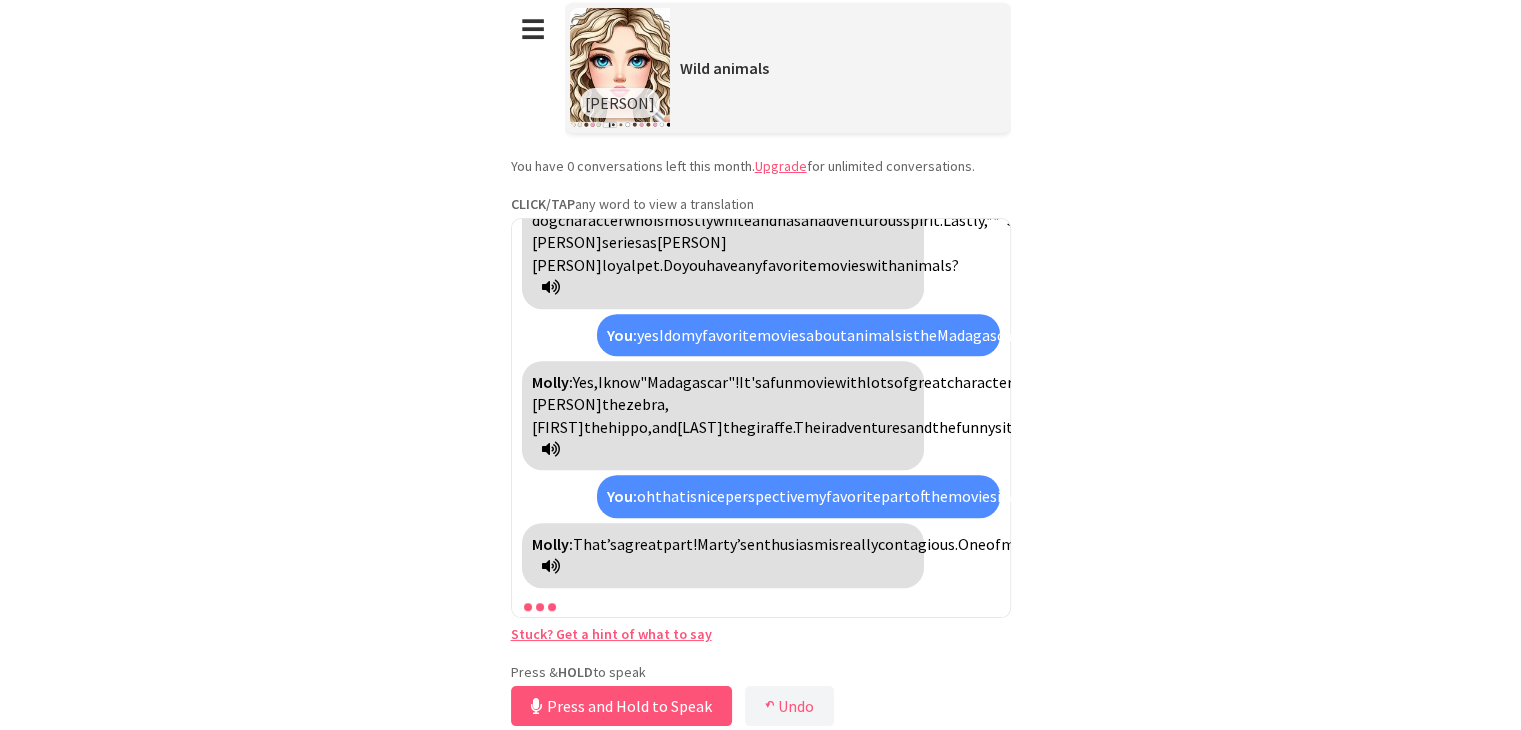 scroll, scrollTop: 2491, scrollLeft: 0, axis: vertical 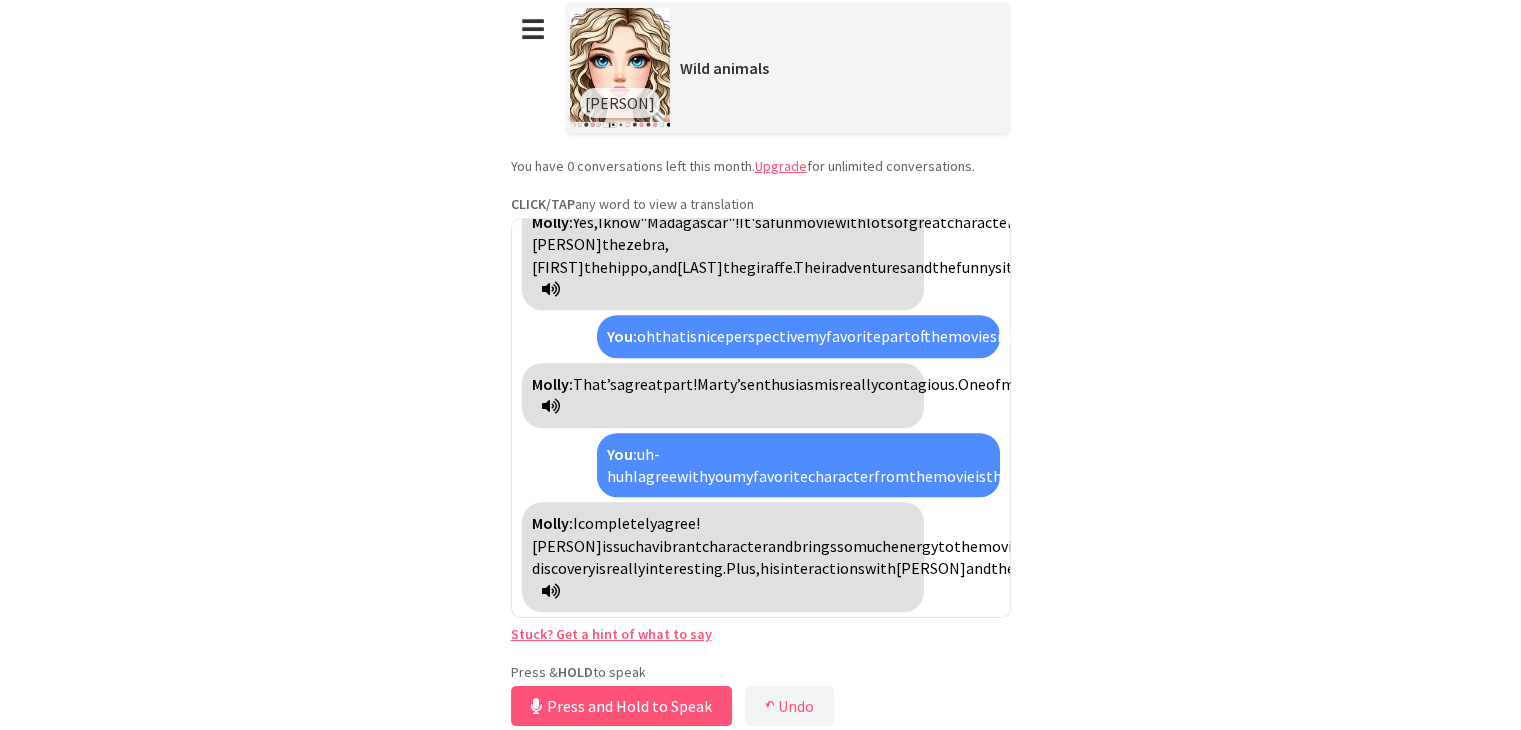 click on "scene" at bounding box center [2007, 568] 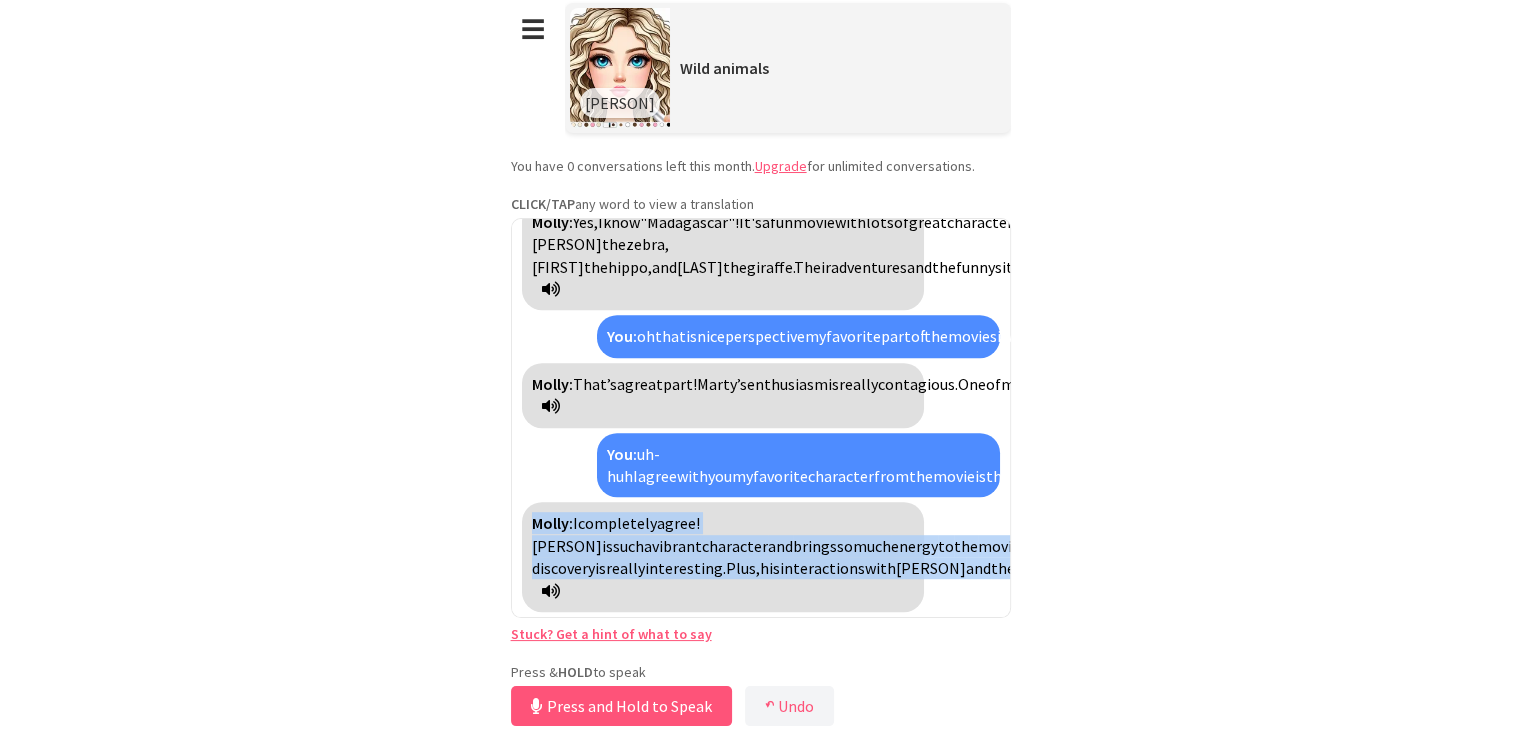 click on "scene" at bounding box center (2007, 568) 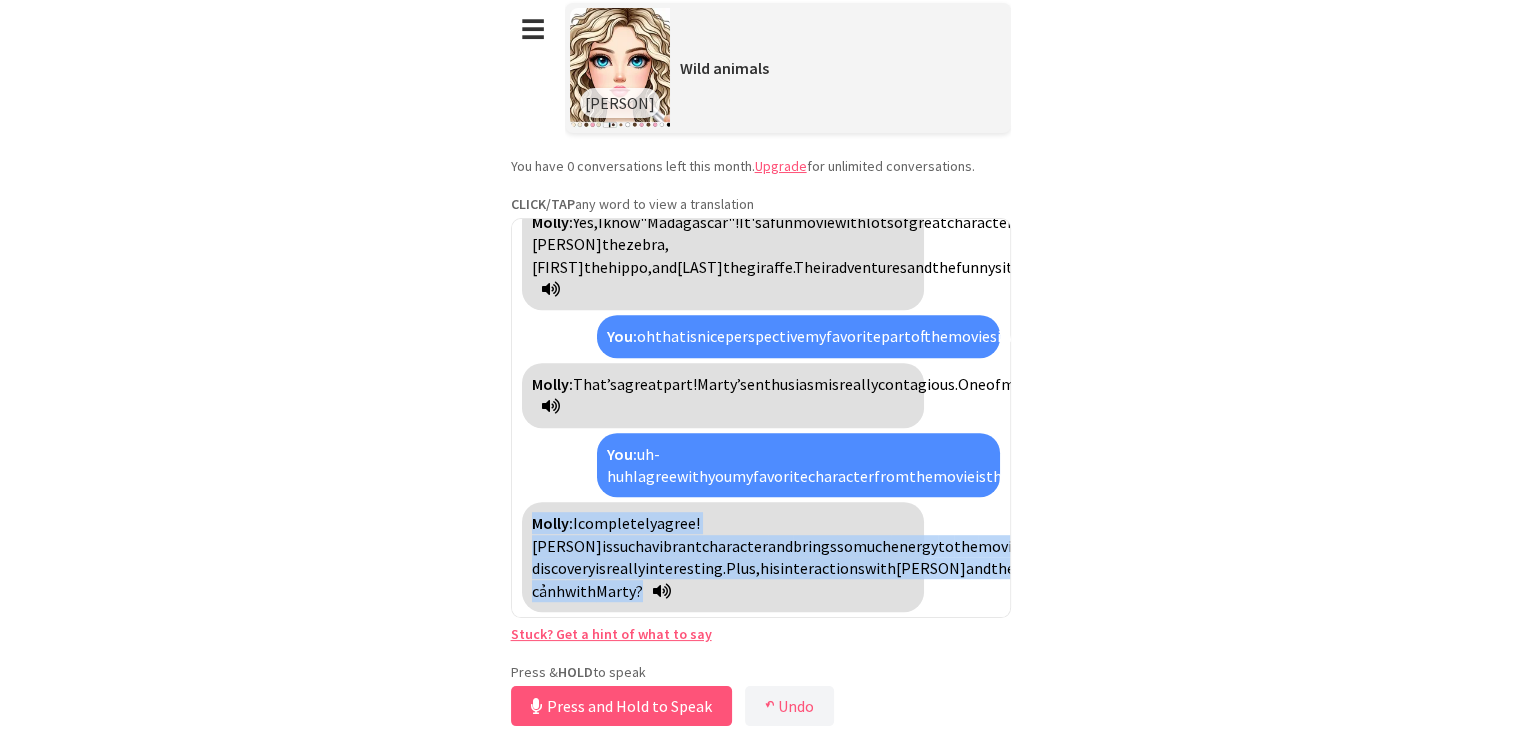 click on "Molly:  I  completely  agree!  Marty  is  such  a  vibrant  character  and  brings  so  much  energy  to  the  movie.  I  think  I  would  choose  Alex  the  lion  as  my  favorite  character.  He  has  a  great  personality  and  his  journey  of  self-discovery  is  really  interesting.  Plus,  his  interactions  with  Marty  and  the  rest  of  the  group  often  lead  to  funny  moments.  The  dynamics  between  all  the  characters  is  what  makes  "Madagascar"  so  enjoyable!  Do  you  have  a  favorite  bối cảnh  with  Marty?" at bounding box center (723, 557) 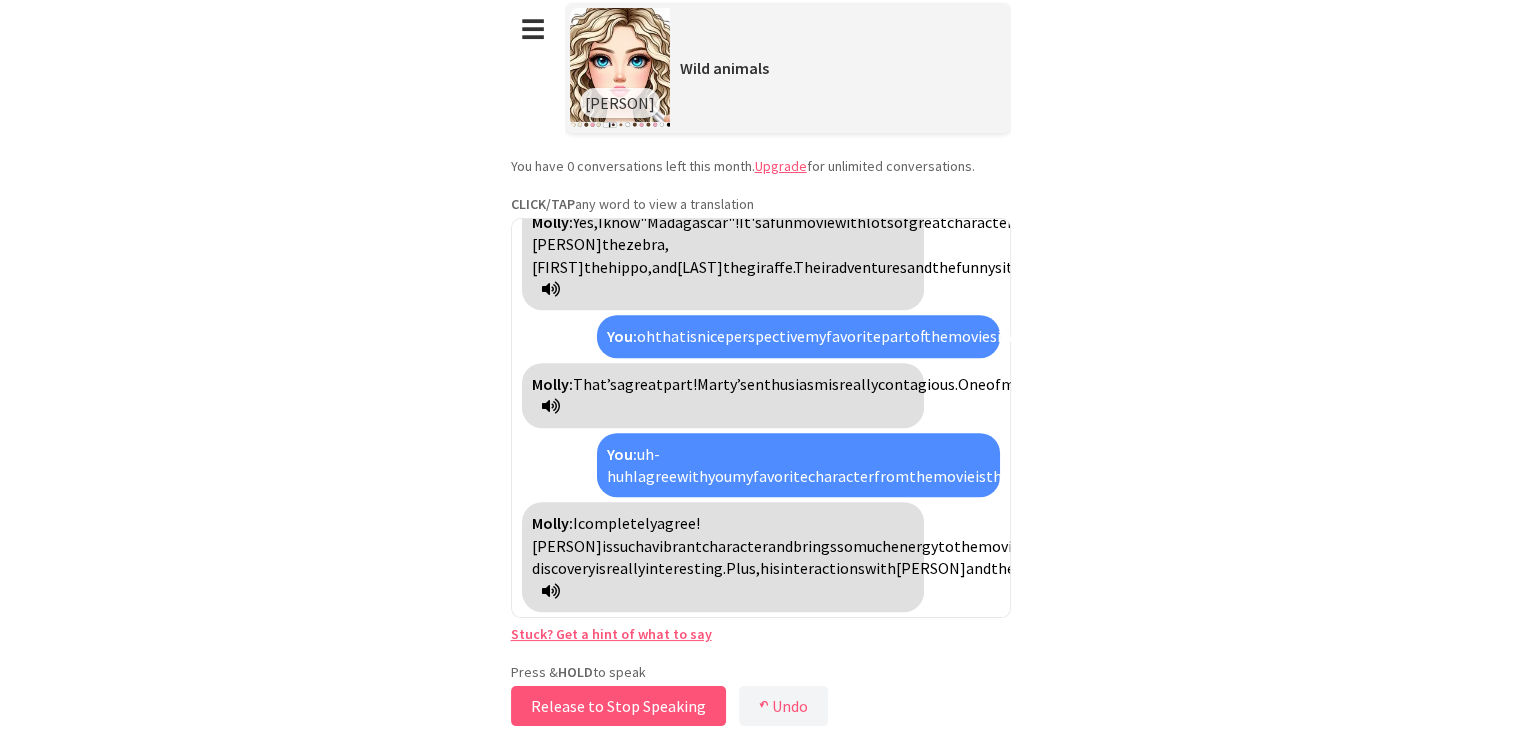 click on "Release to Stop Speaking" at bounding box center [618, 706] 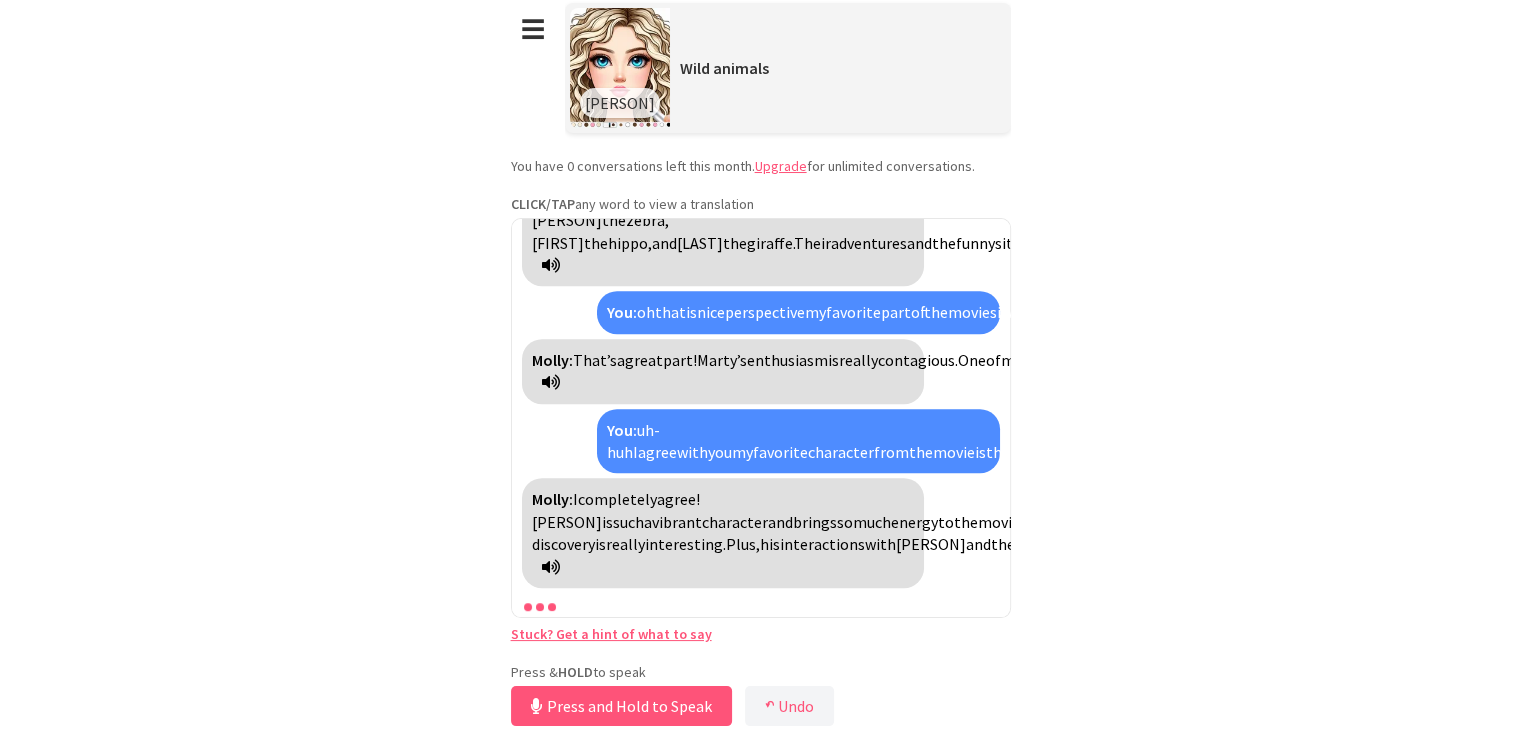 scroll, scrollTop: 2921, scrollLeft: 0, axis: vertical 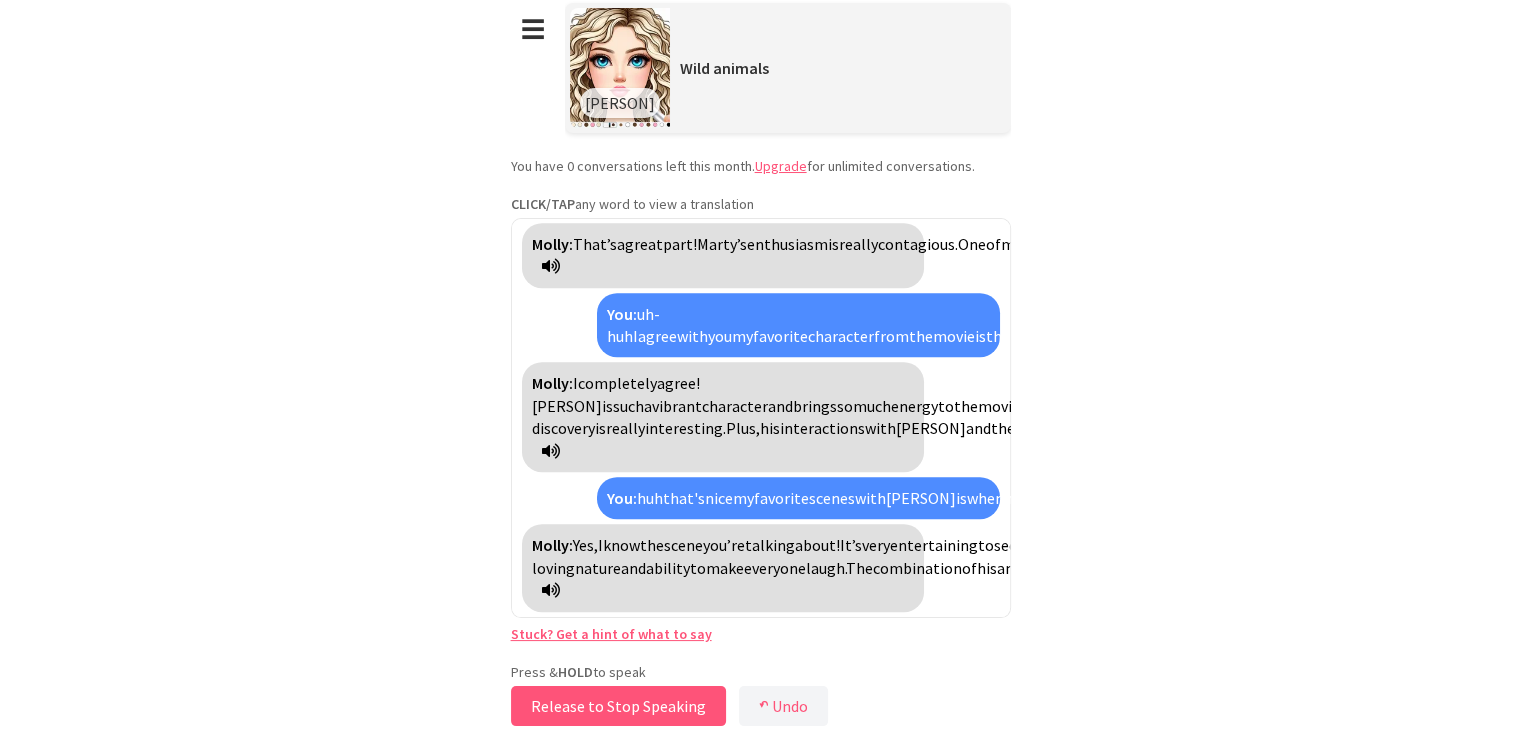 click on "Release to Stop Speaking" at bounding box center [618, 706] 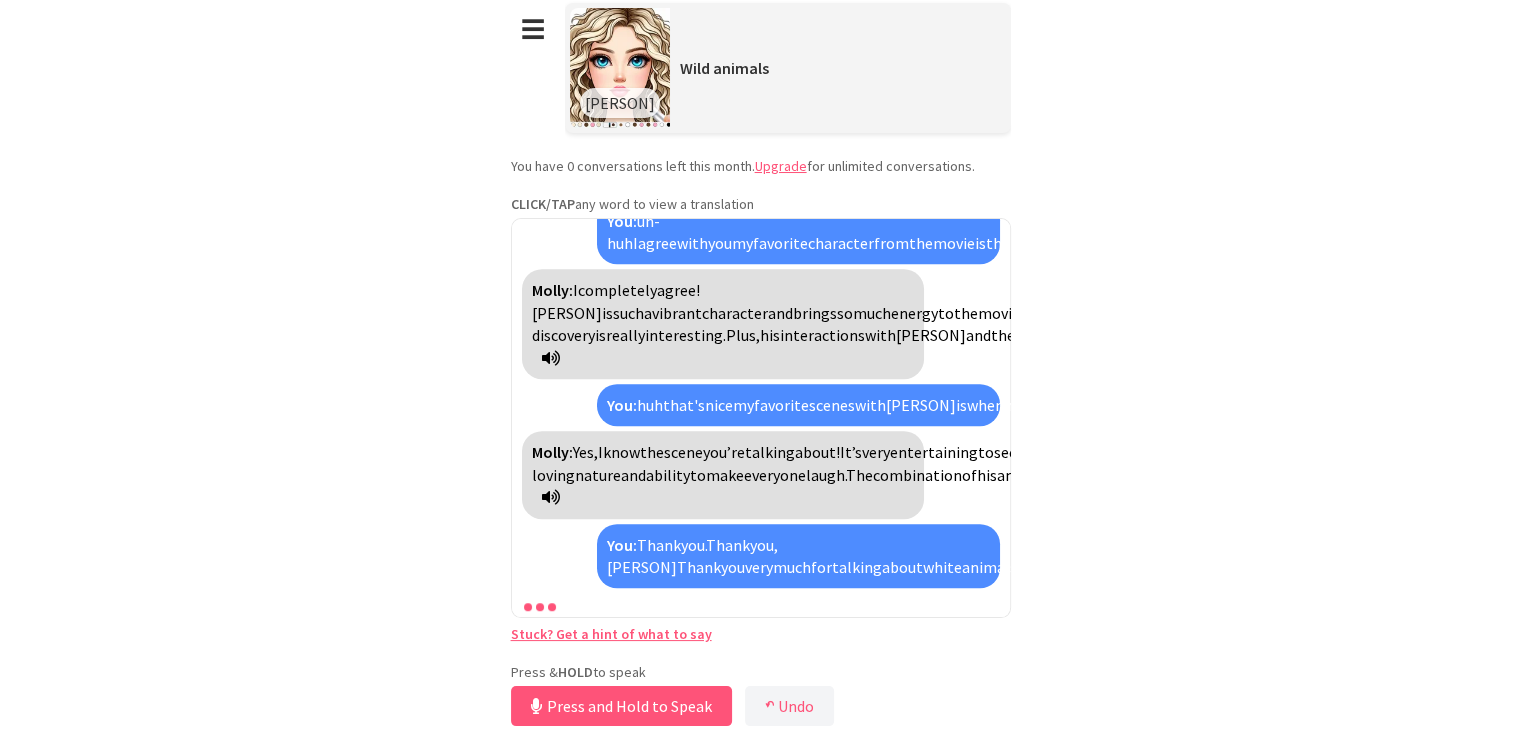 scroll, scrollTop: 3490, scrollLeft: 0, axis: vertical 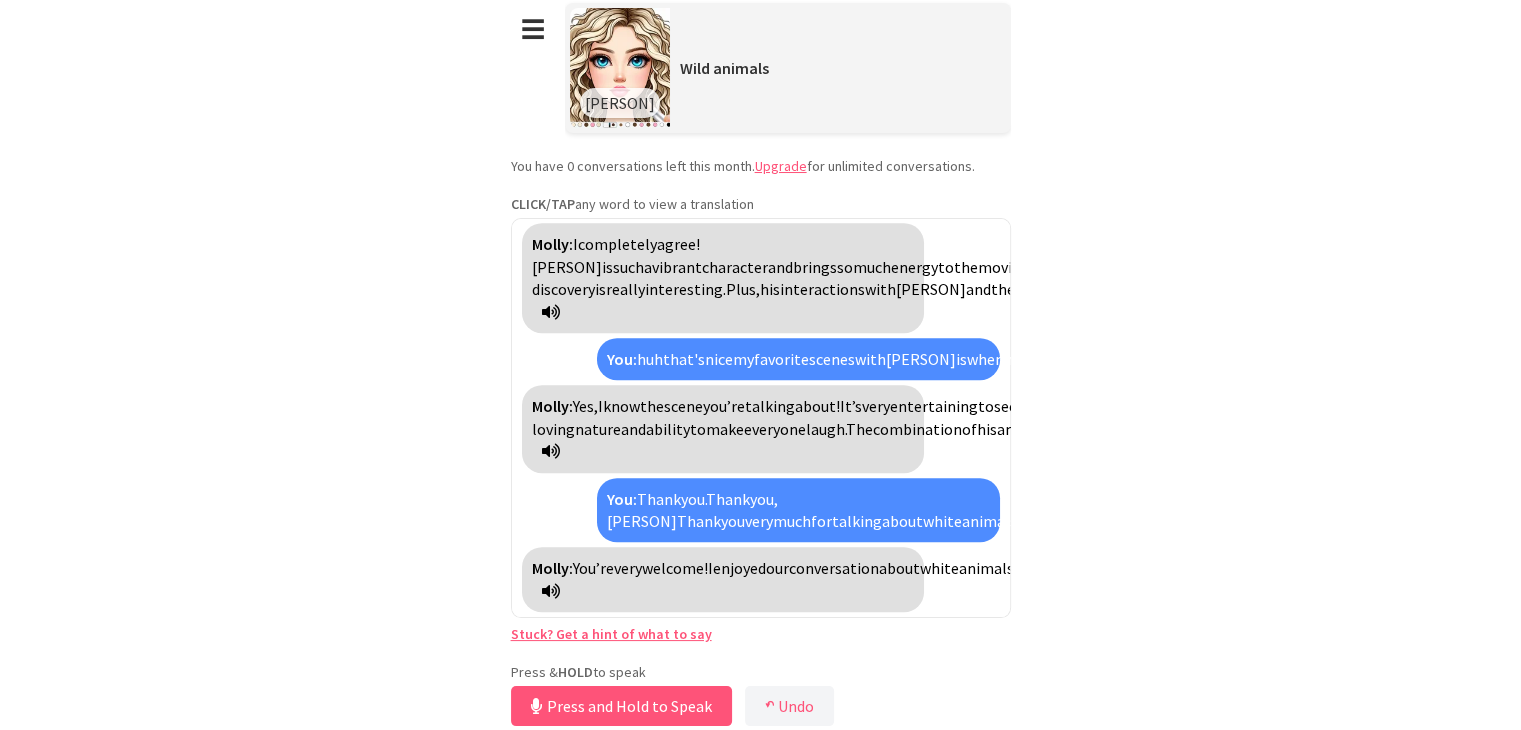 click on "Upgrade" at bounding box center (781, 166) 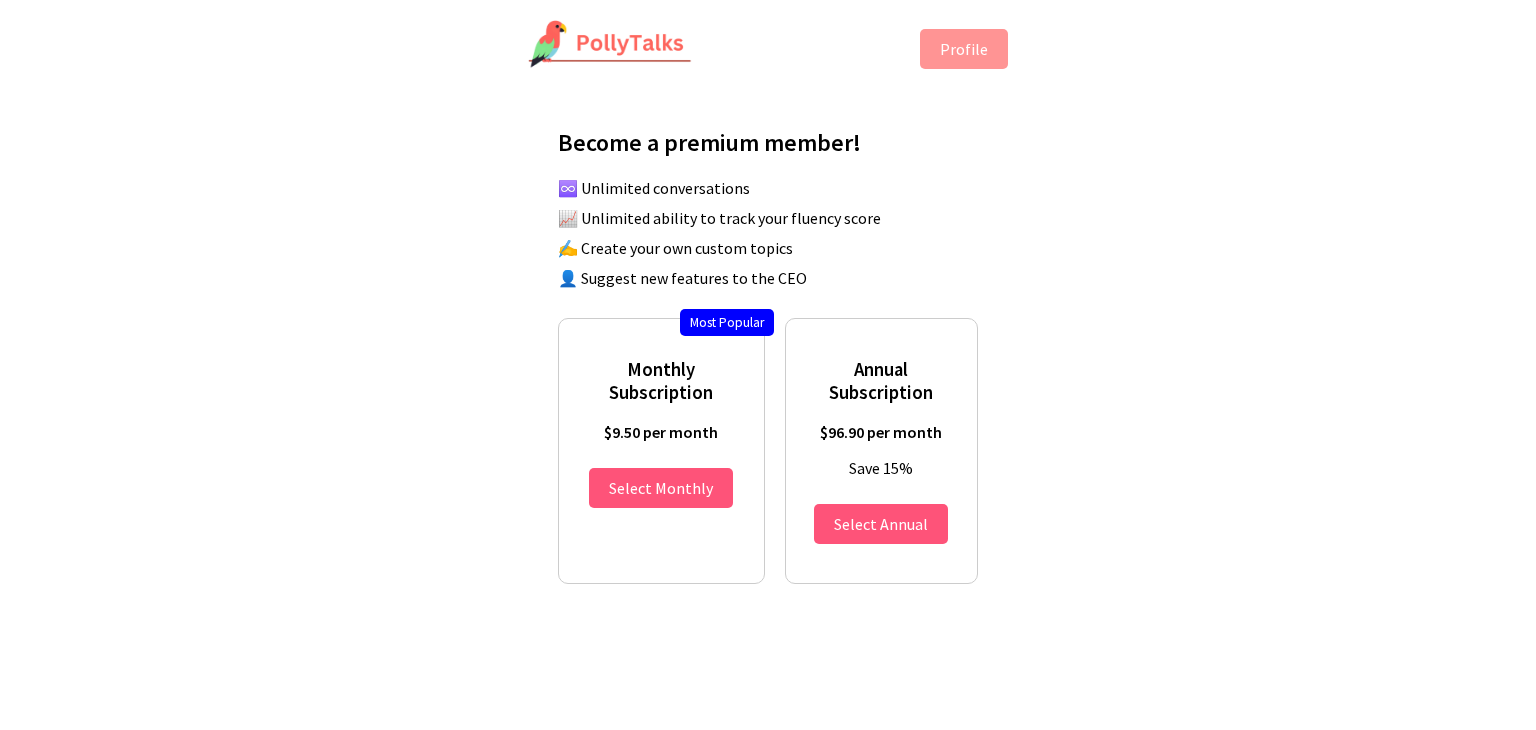 scroll, scrollTop: 0, scrollLeft: 0, axis: both 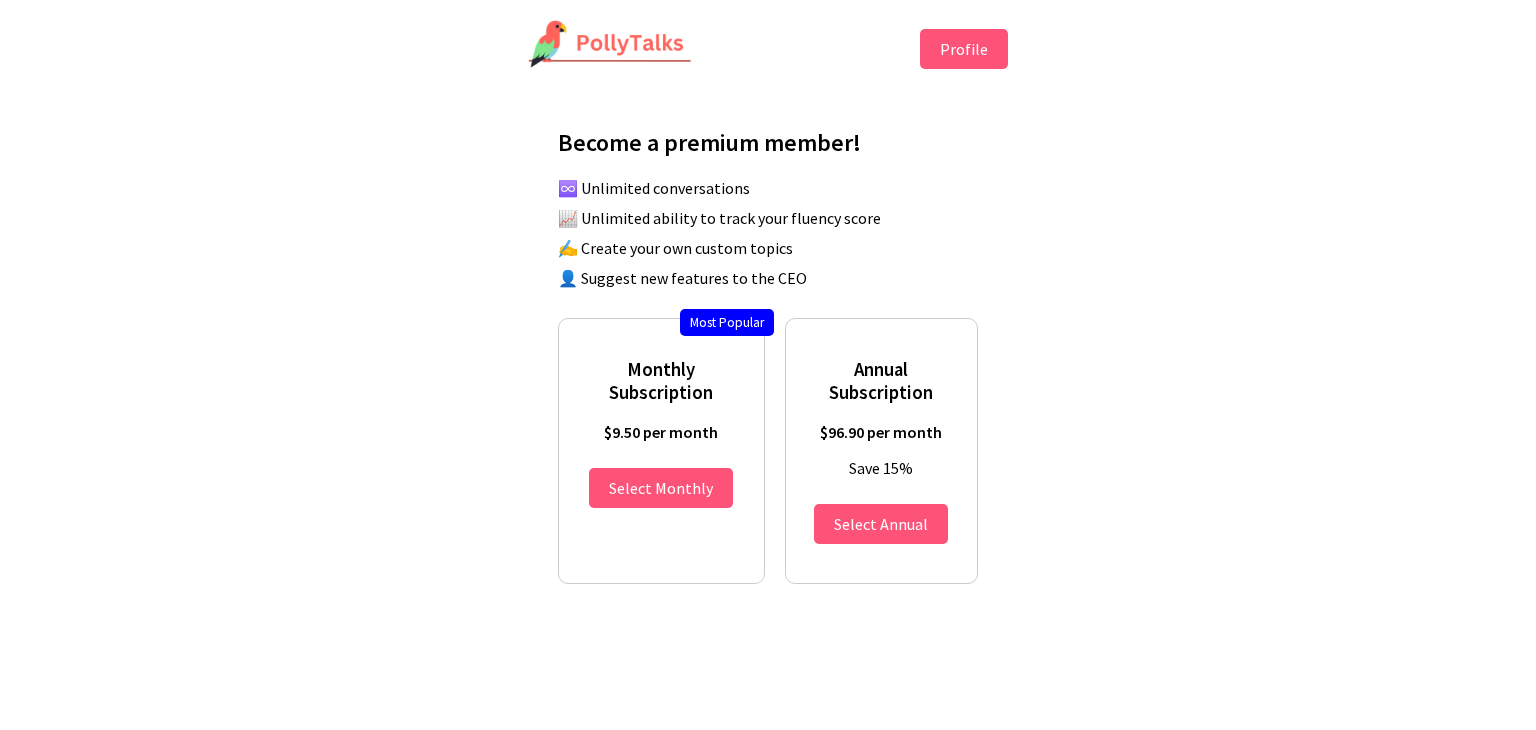click on "Profile" at bounding box center (964, 49) 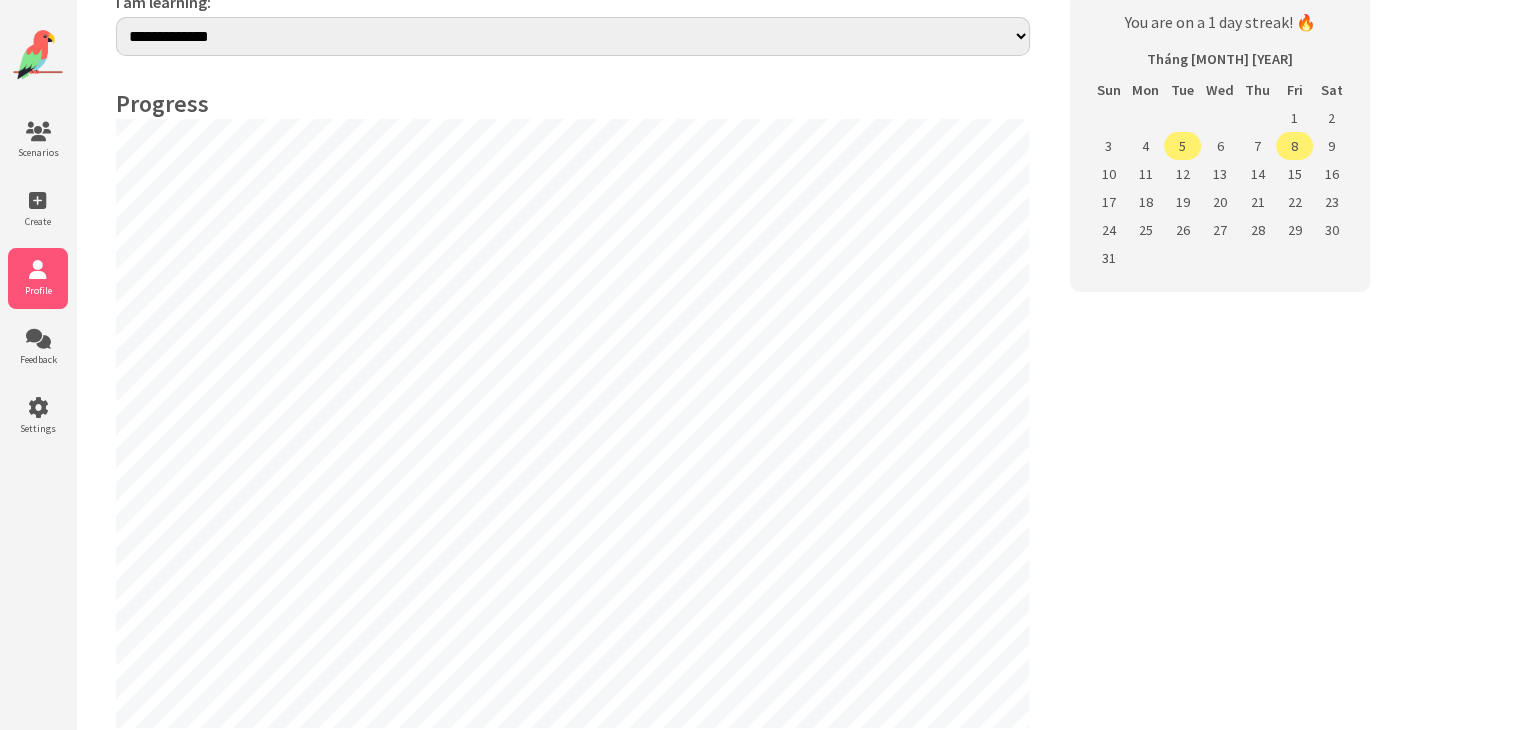 scroll, scrollTop: 93, scrollLeft: 0, axis: vertical 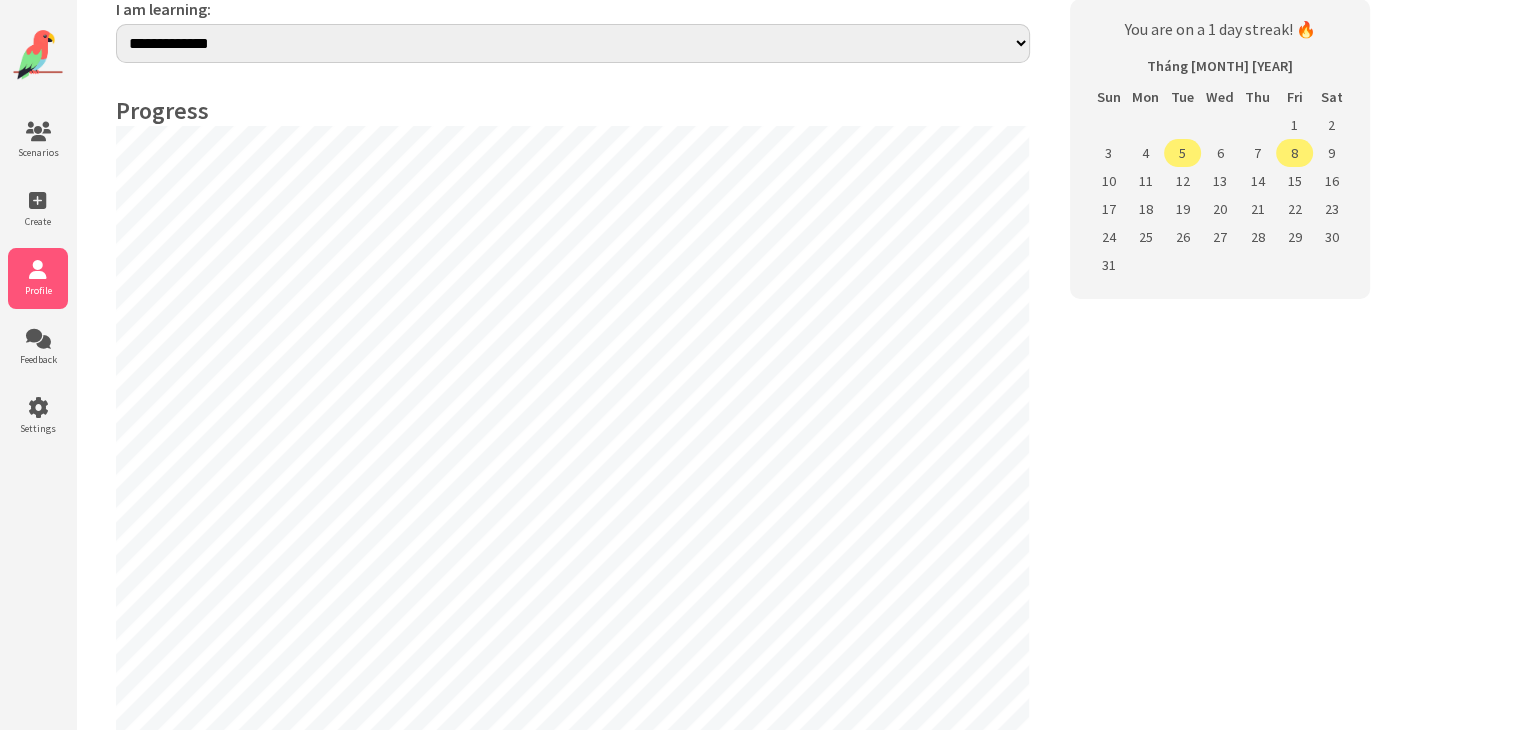 select on "**" 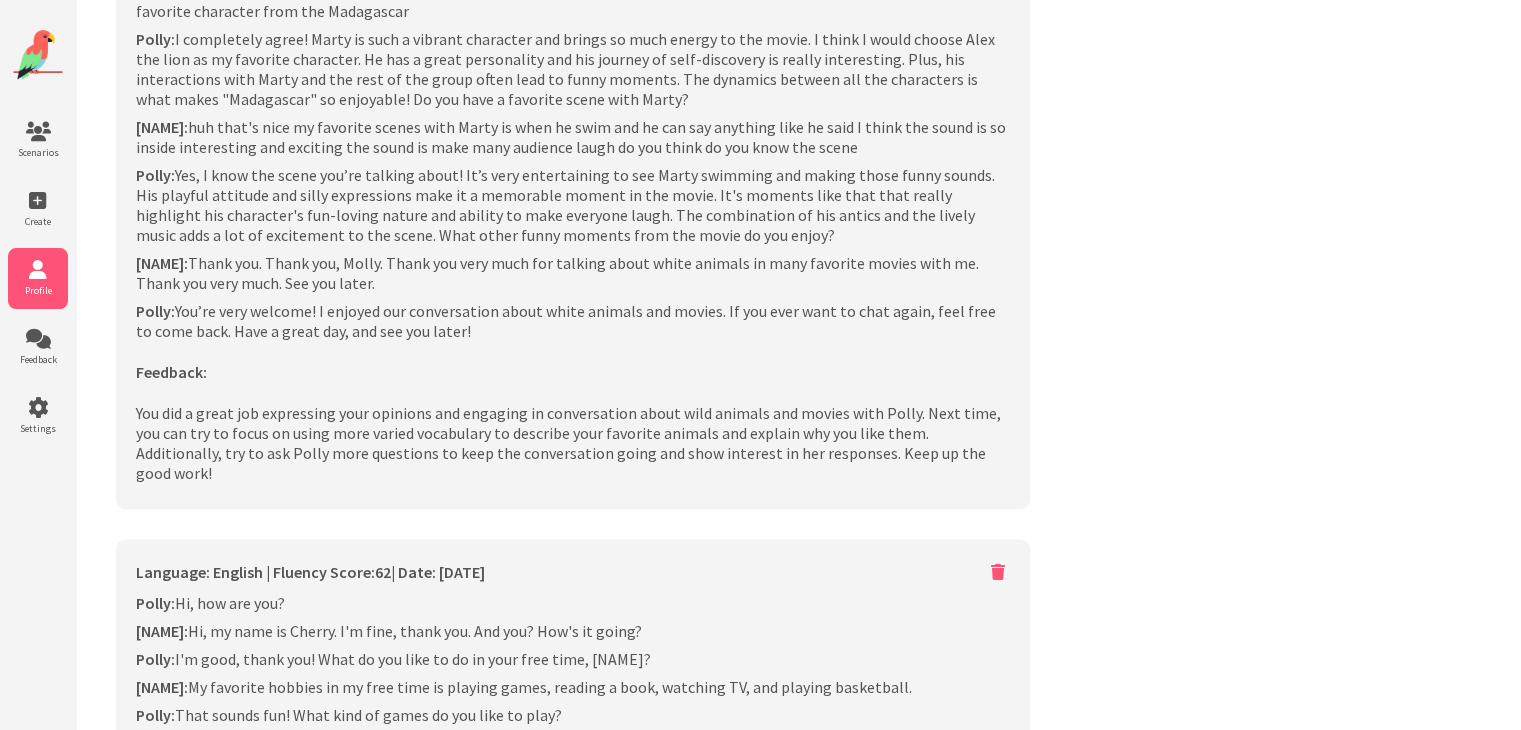 scroll, scrollTop: 2400, scrollLeft: 0, axis: vertical 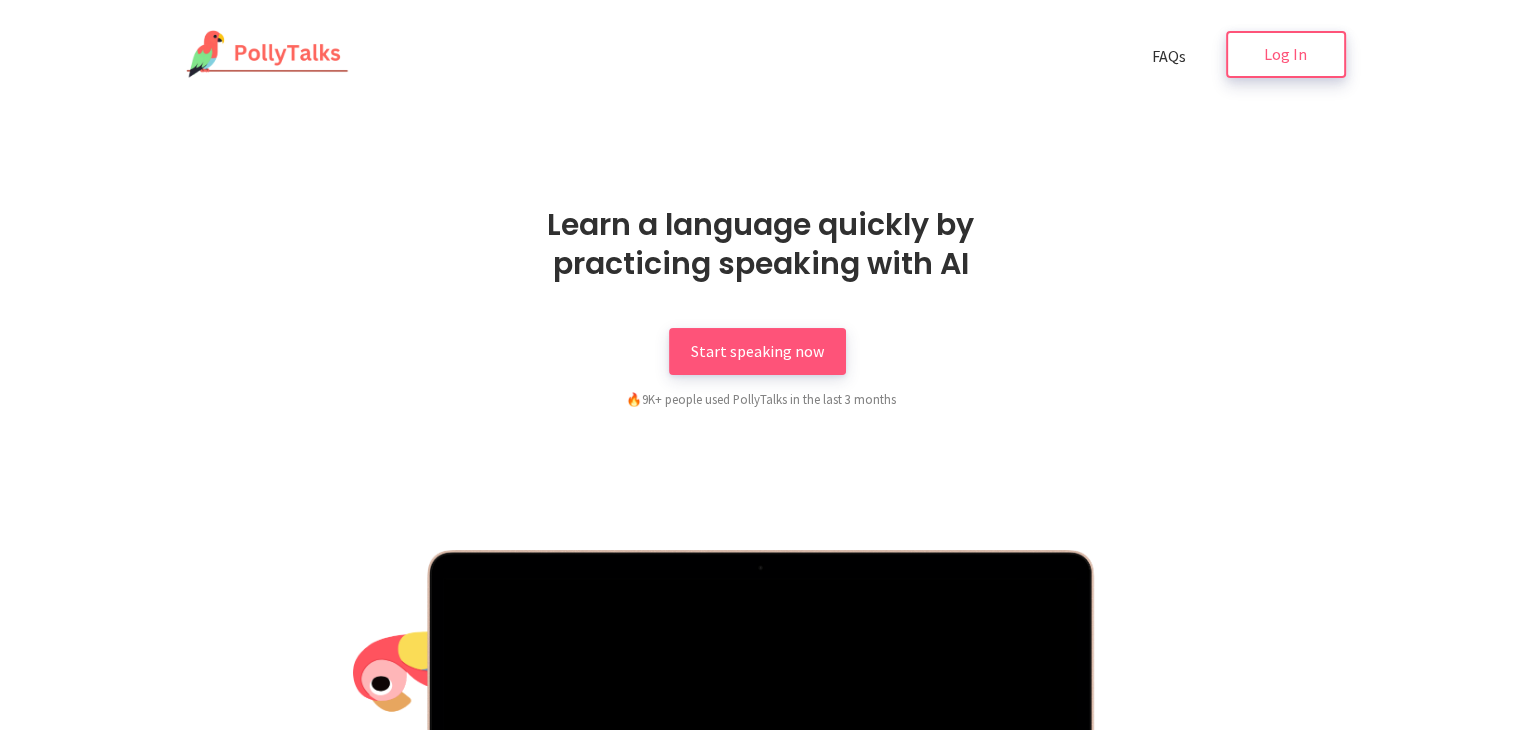 click on "Log In" at bounding box center (1286, 54) 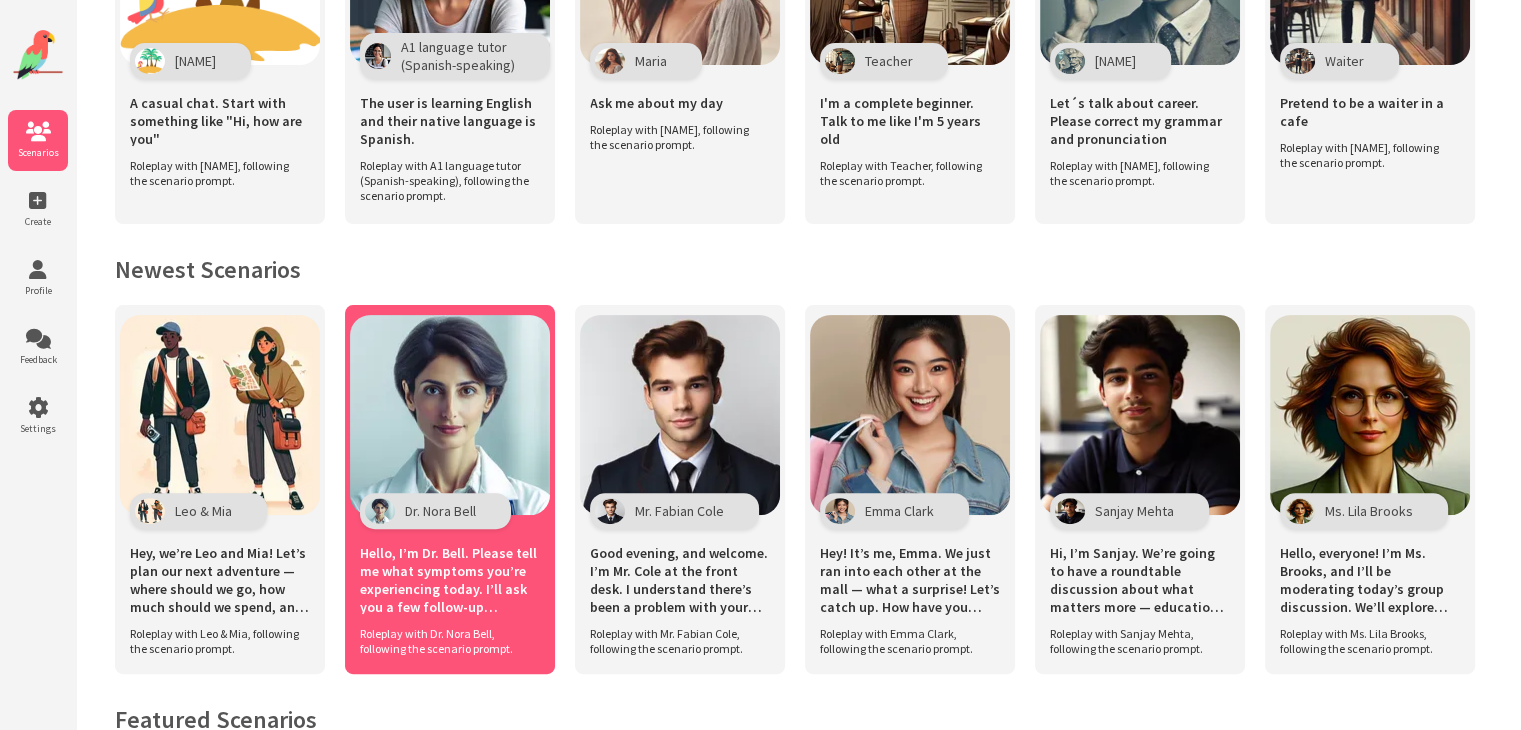 scroll, scrollTop: 700, scrollLeft: 0, axis: vertical 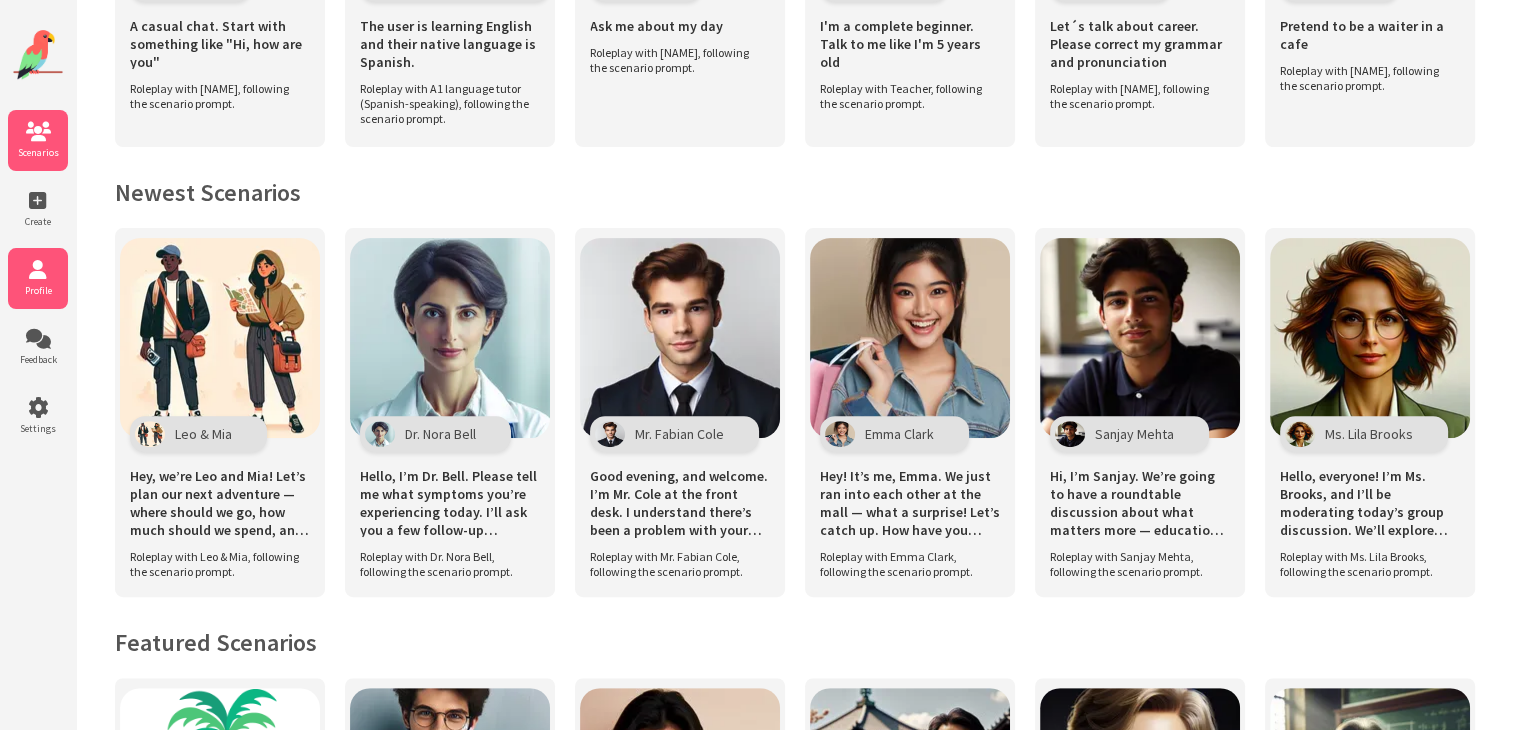 click on "Profile" at bounding box center (38, 290) 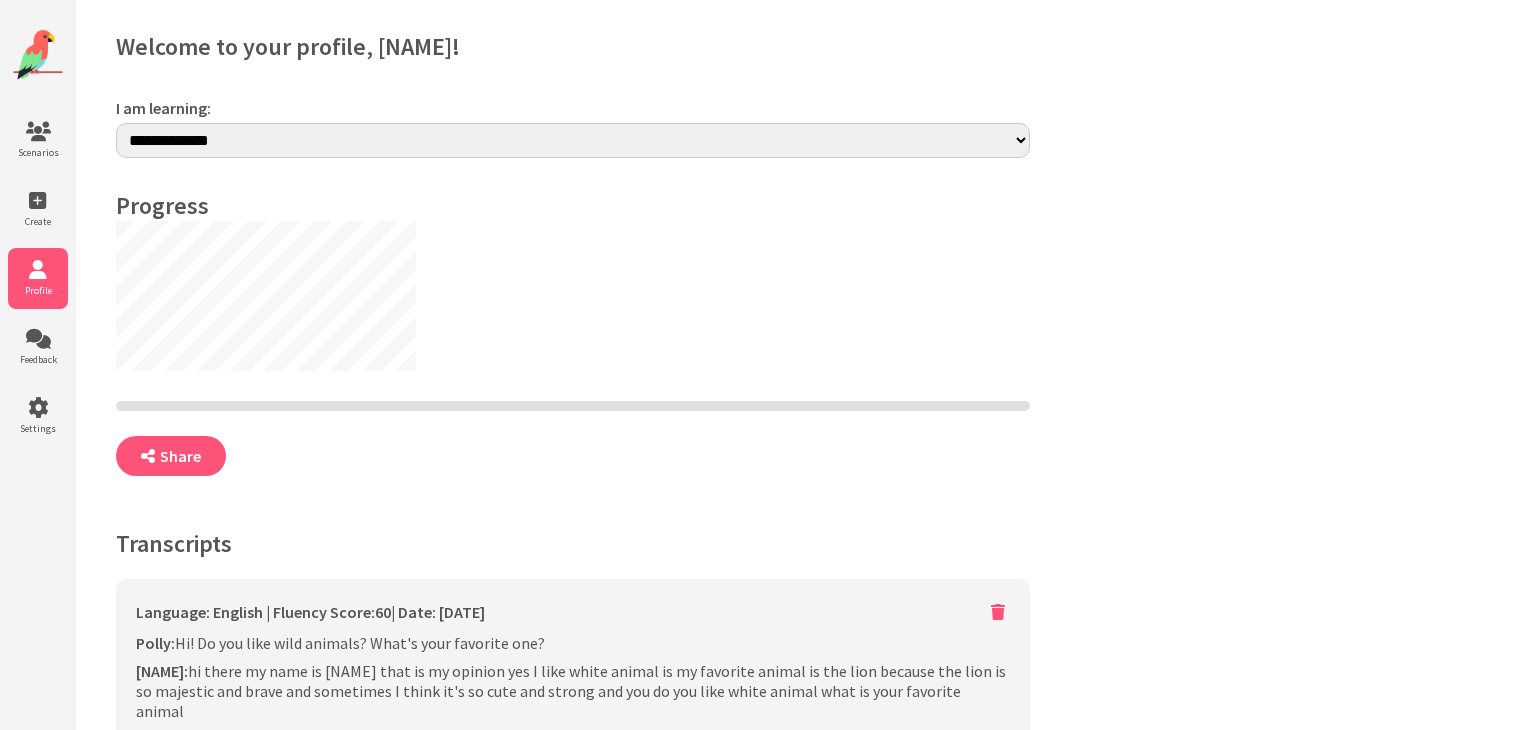 scroll, scrollTop: 0, scrollLeft: 0, axis: both 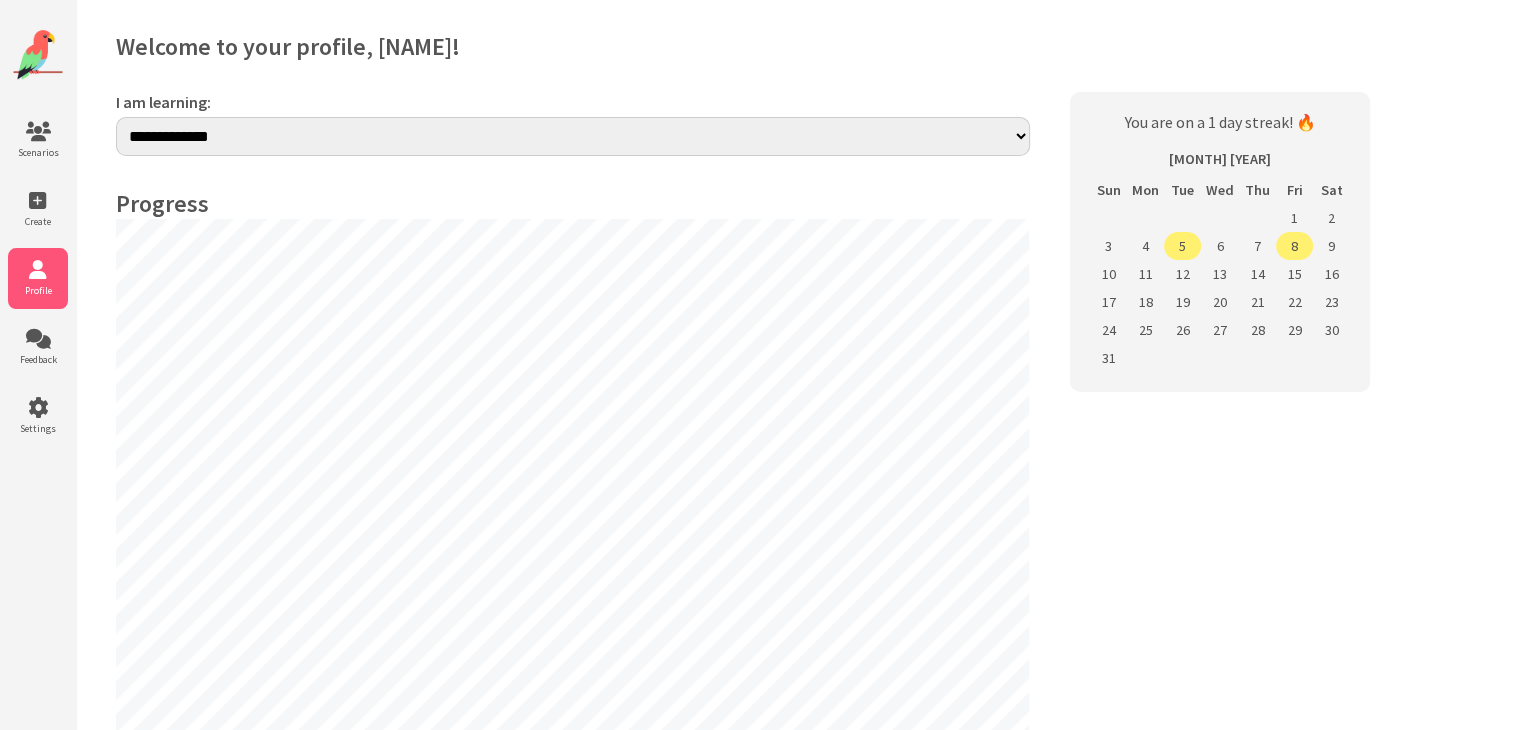 select on "**" 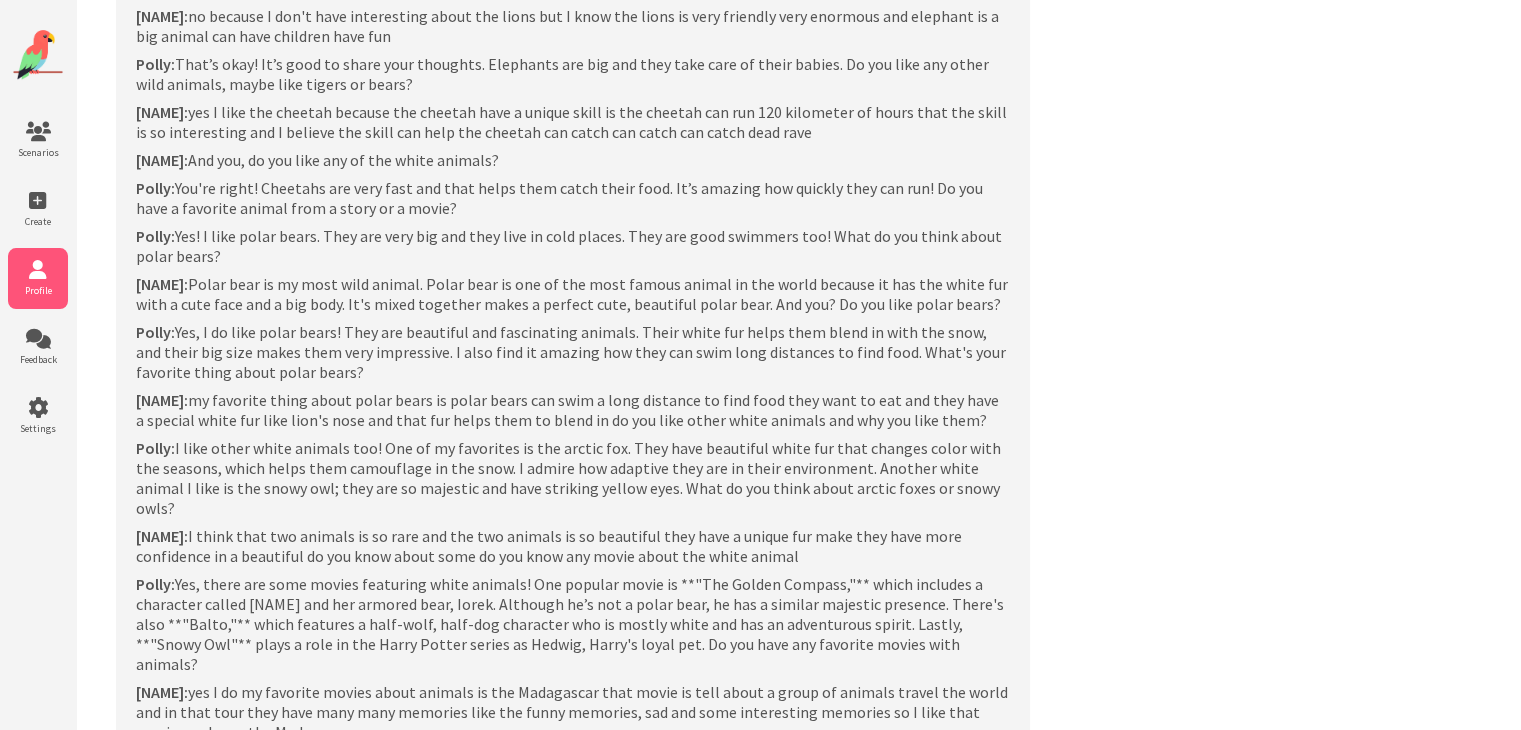 scroll, scrollTop: 1400, scrollLeft: 0, axis: vertical 